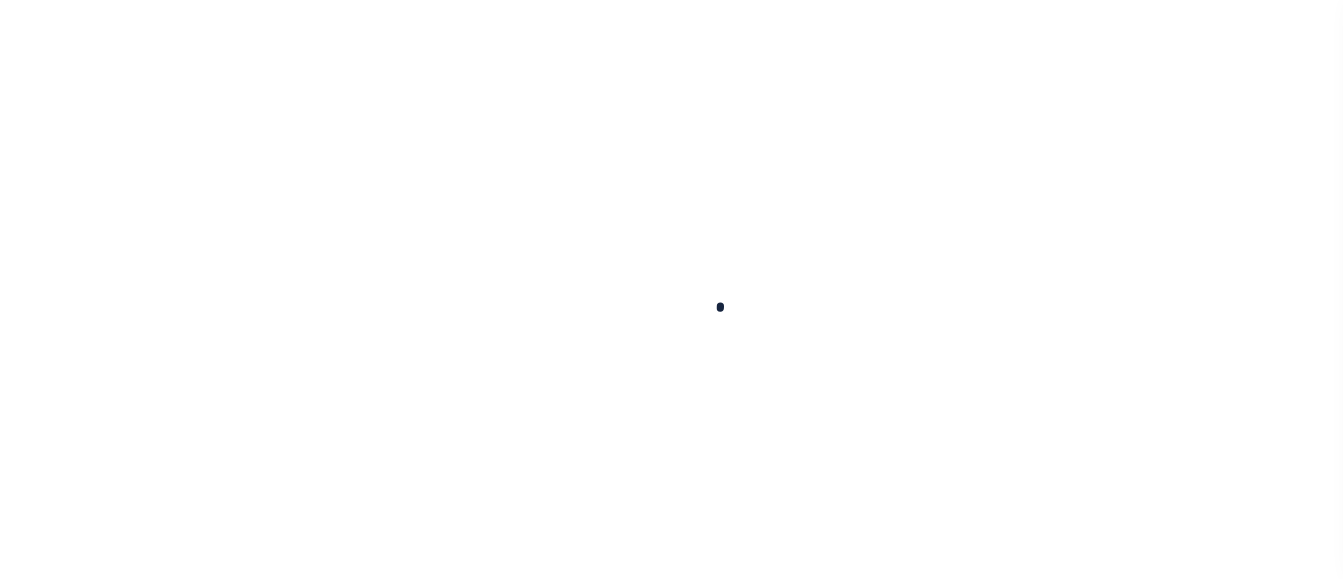scroll, scrollTop: 0, scrollLeft: 0, axis: both 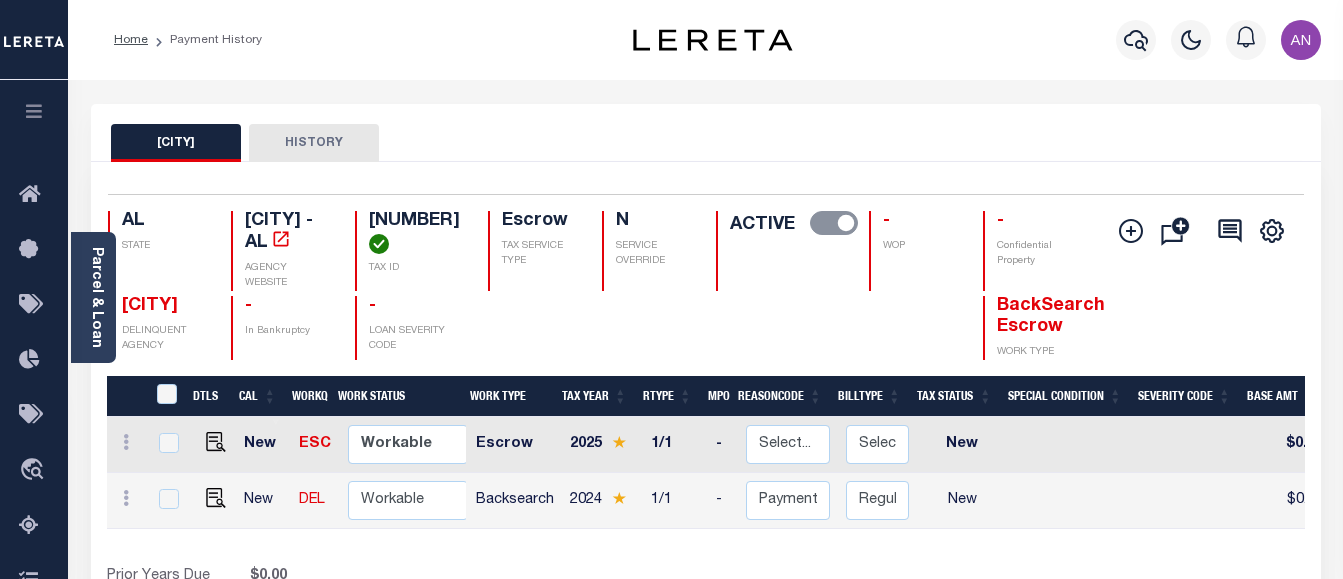 click at bounding box center [34, 114] 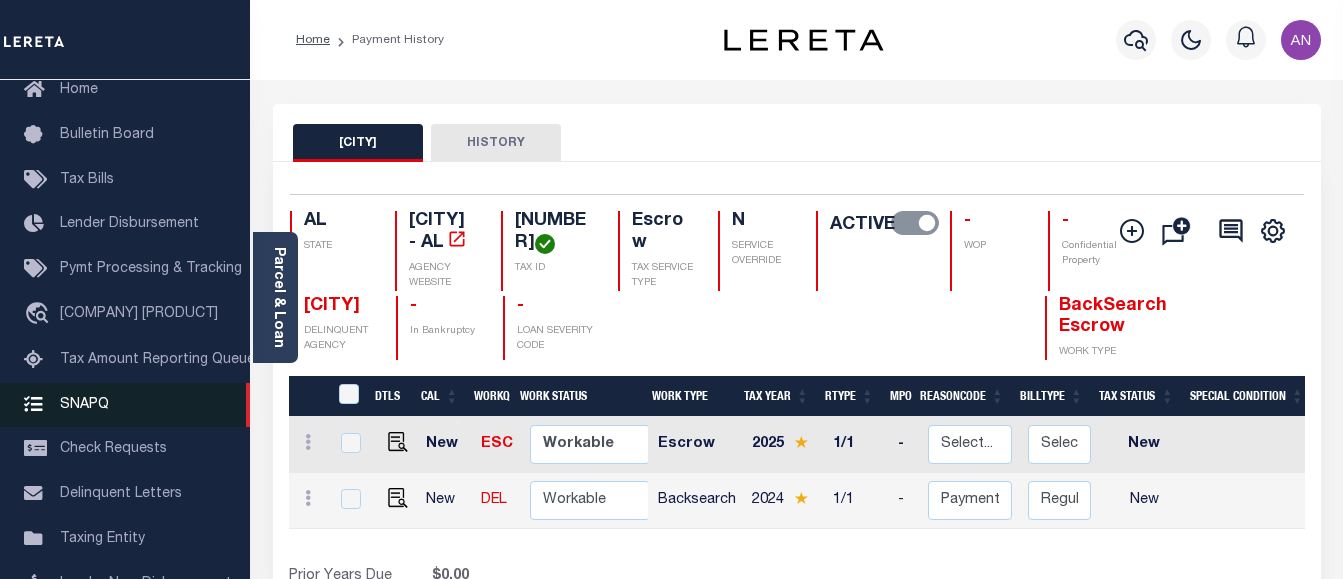 scroll, scrollTop: 300, scrollLeft: 0, axis: vertical 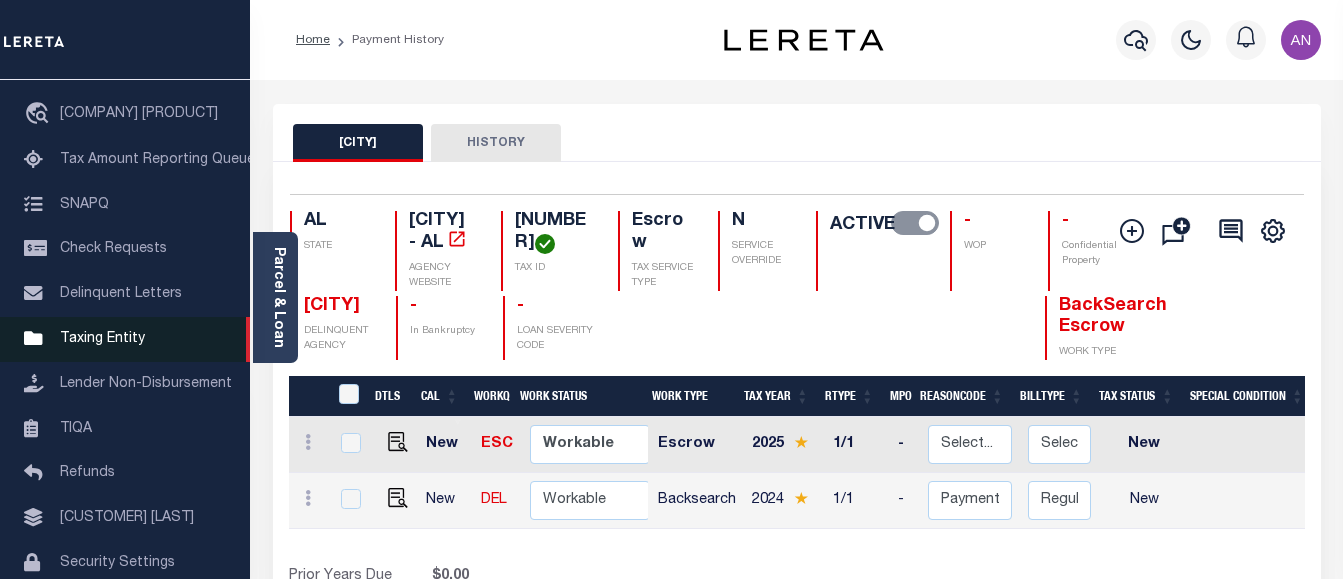 click on "Taxing Entity" at bounding box center [125, 339] 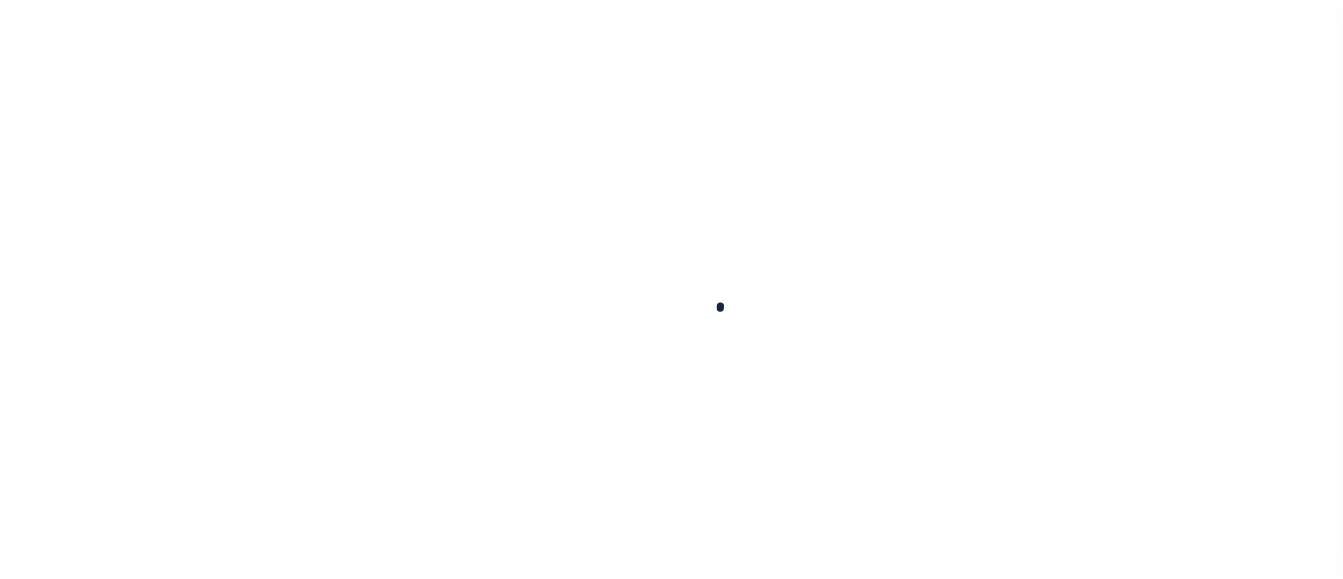 scroll, scrollTop: 0, scrollLeft: 0, axis: both 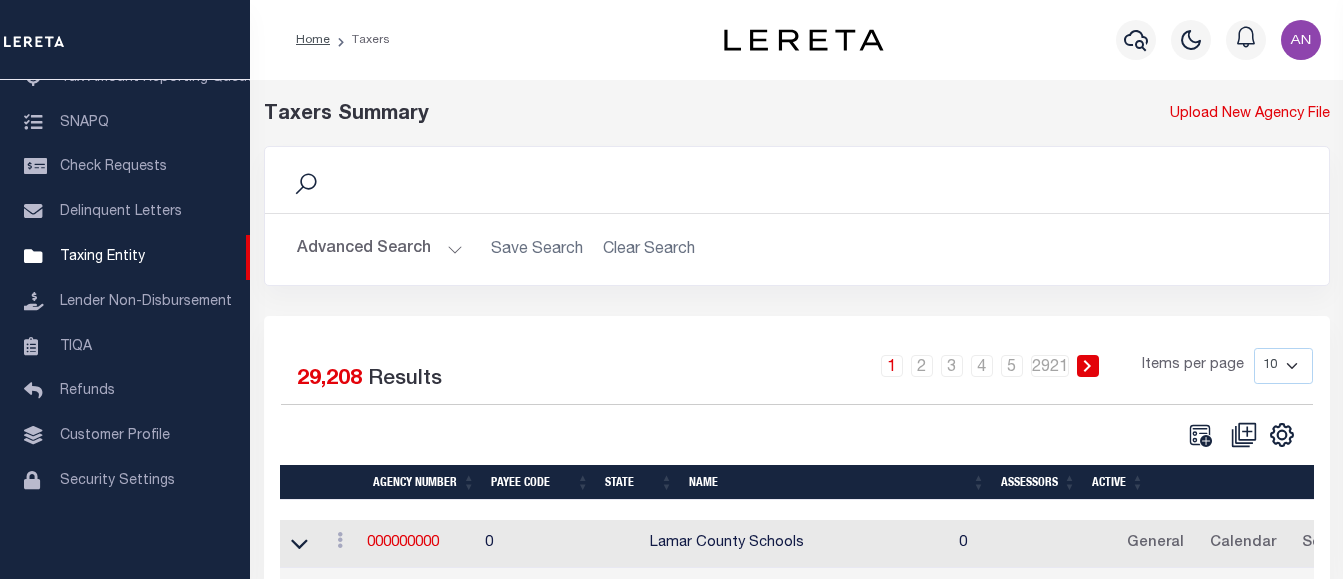 click on "Advanced Search" at bounding box center [380, 249] 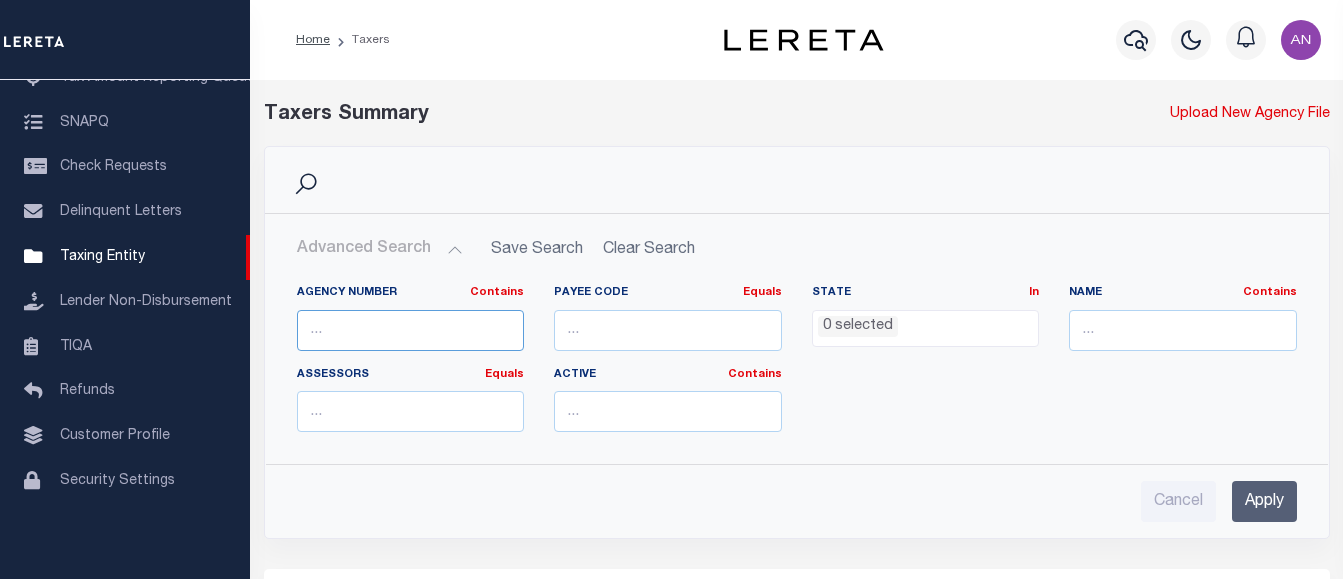 click at bounding box center (411, 330) 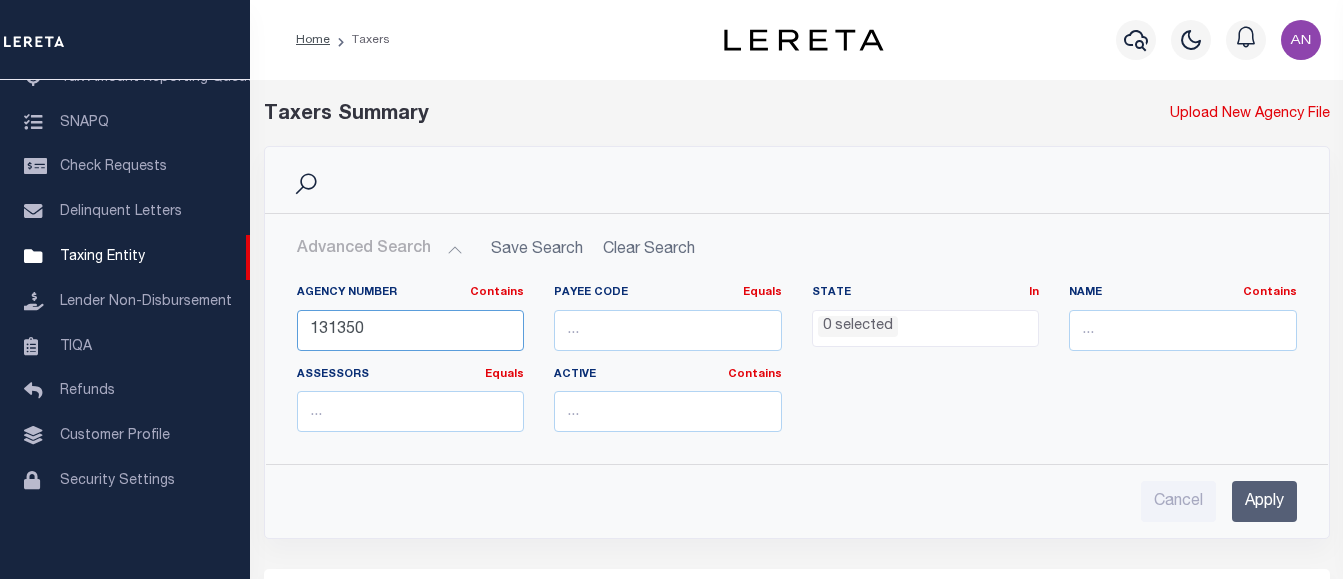 click on "131350" at bounding box center [411, 330] 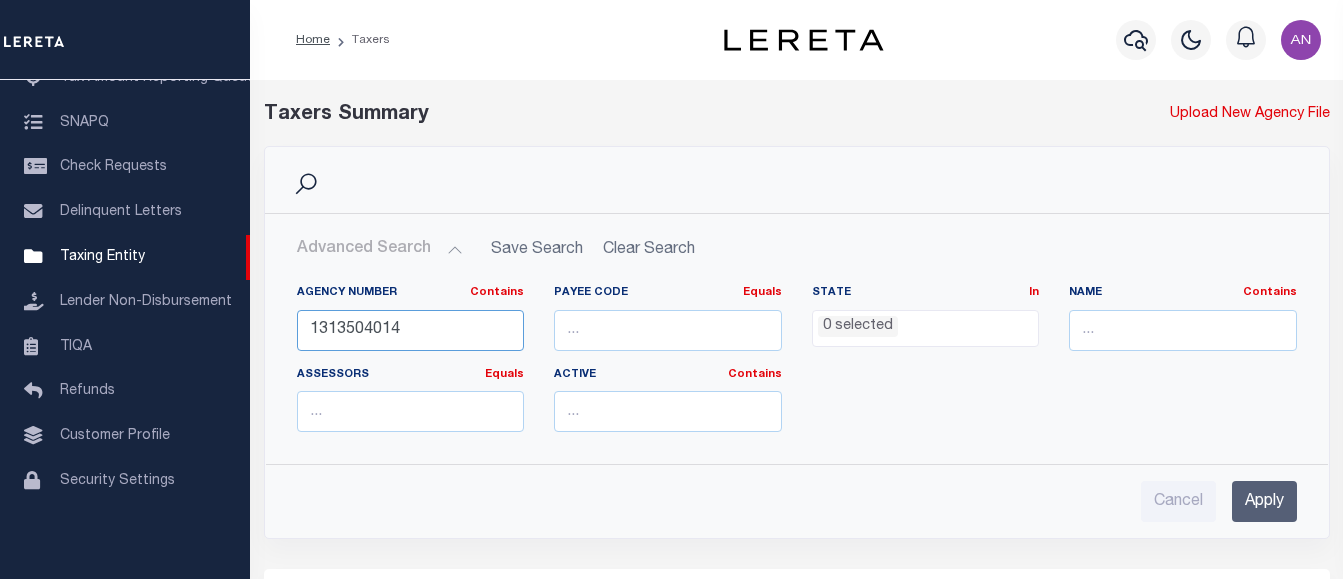 type on "1313504014" 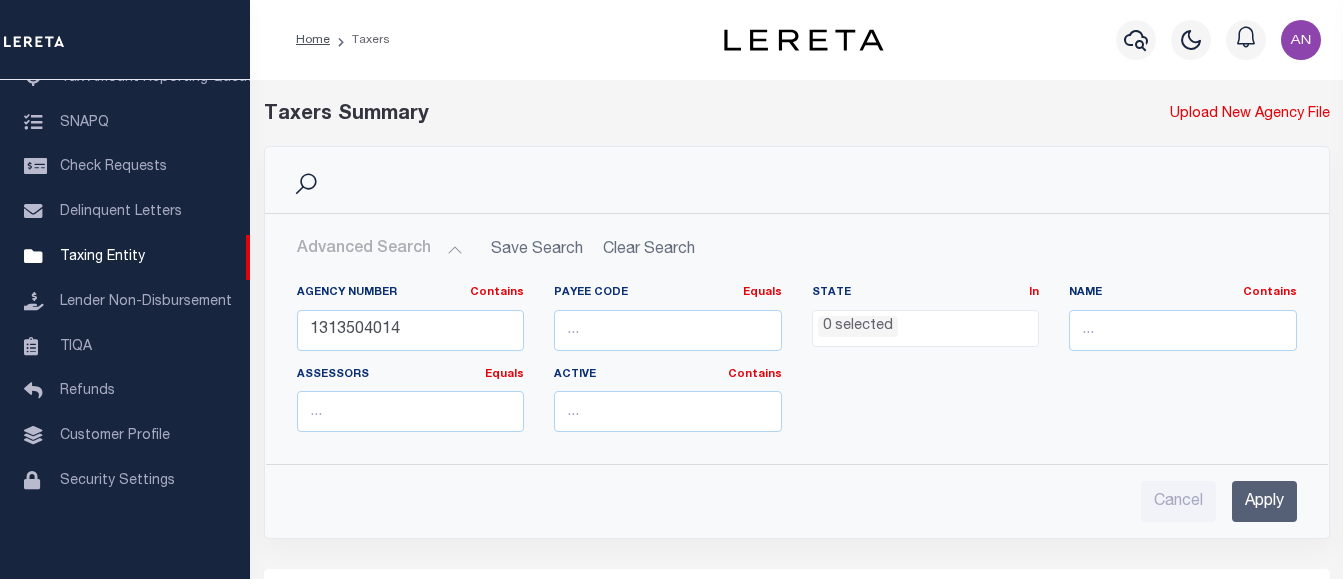 click on "Apply" at bounding box center [1264, 501] 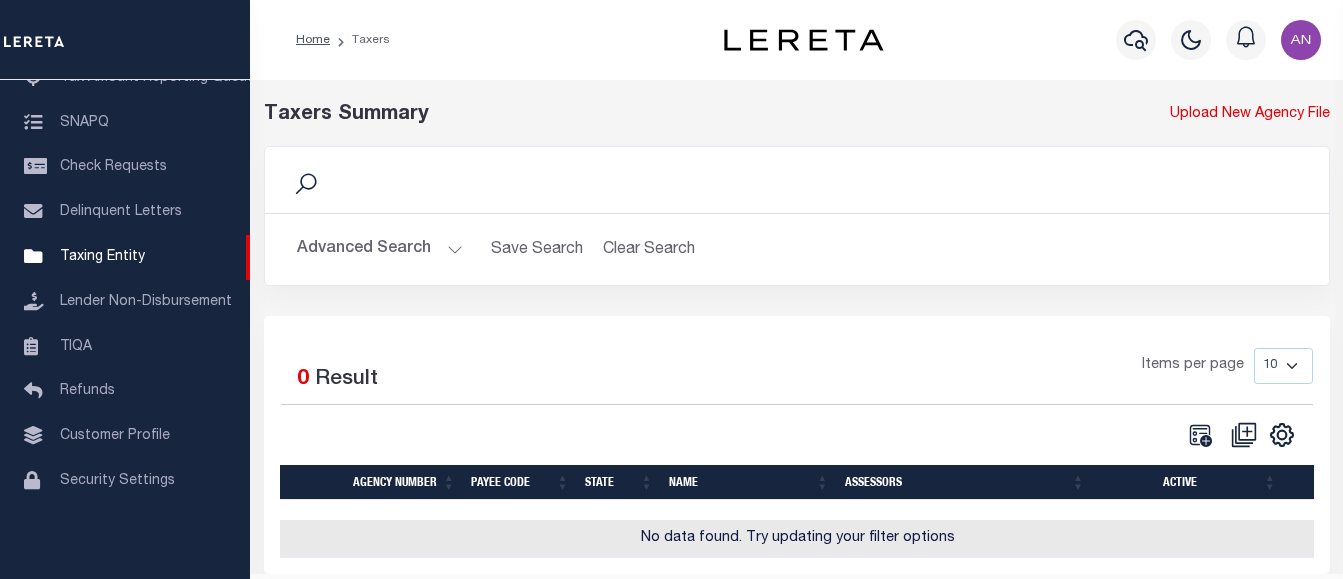 click on "Advanced Search
Save Search Clear Search
tblPayees_dynamictable_____DefaultSaveFilter" at bounding box center [797, 249] 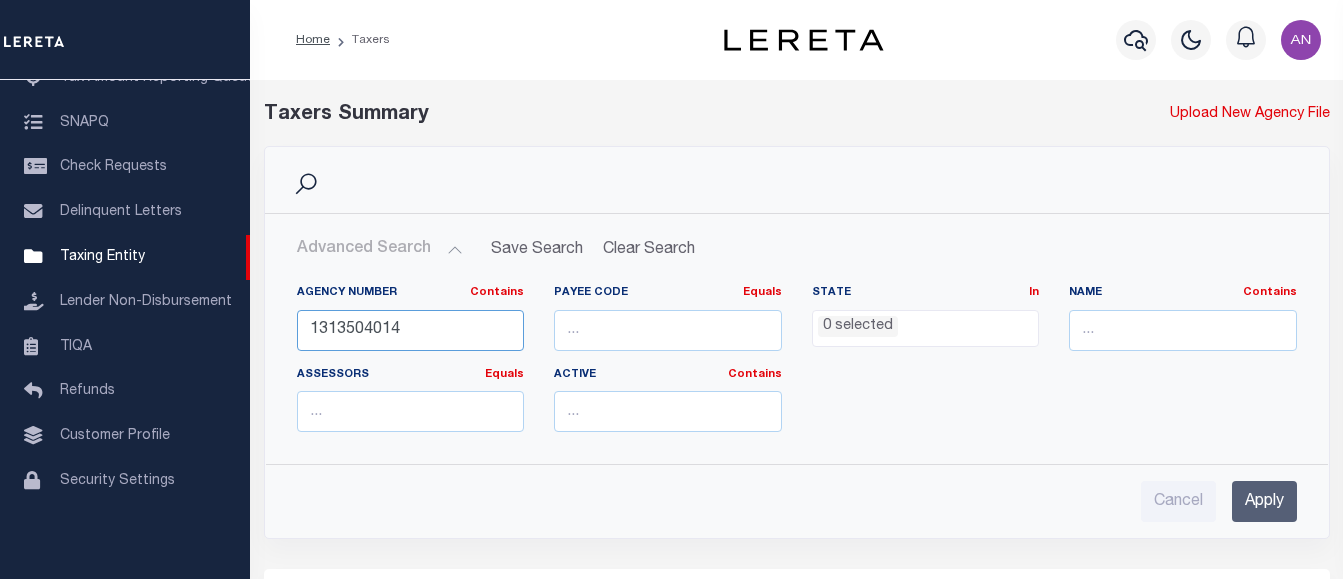 click on "1313504014" at bounding box center (411, 330) 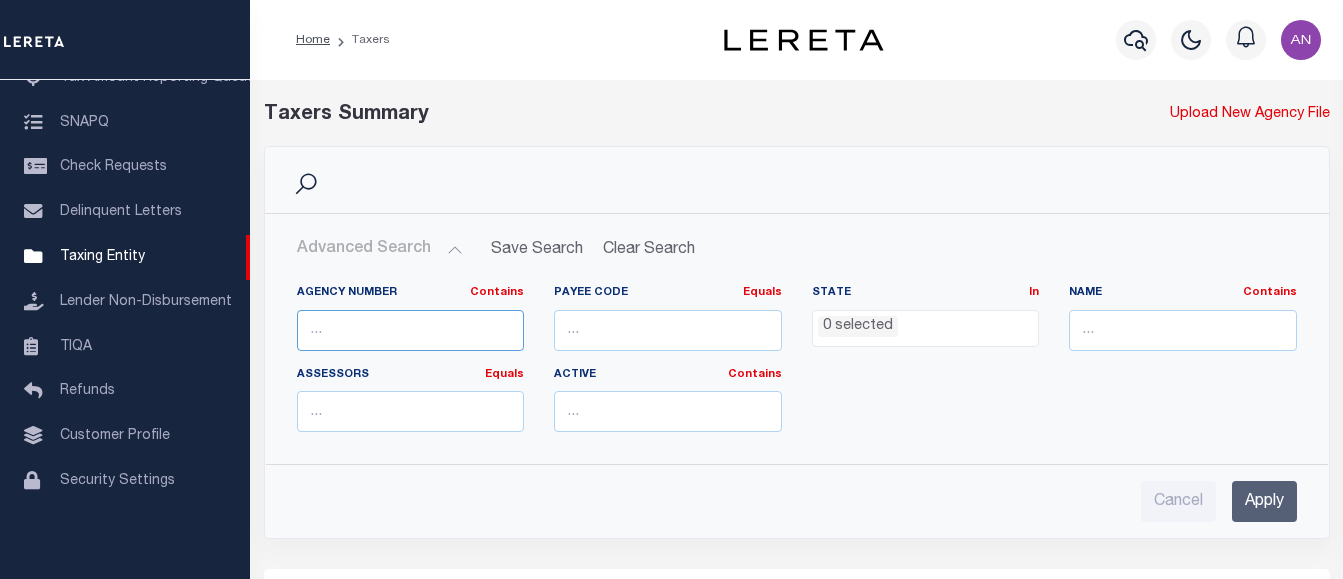 type 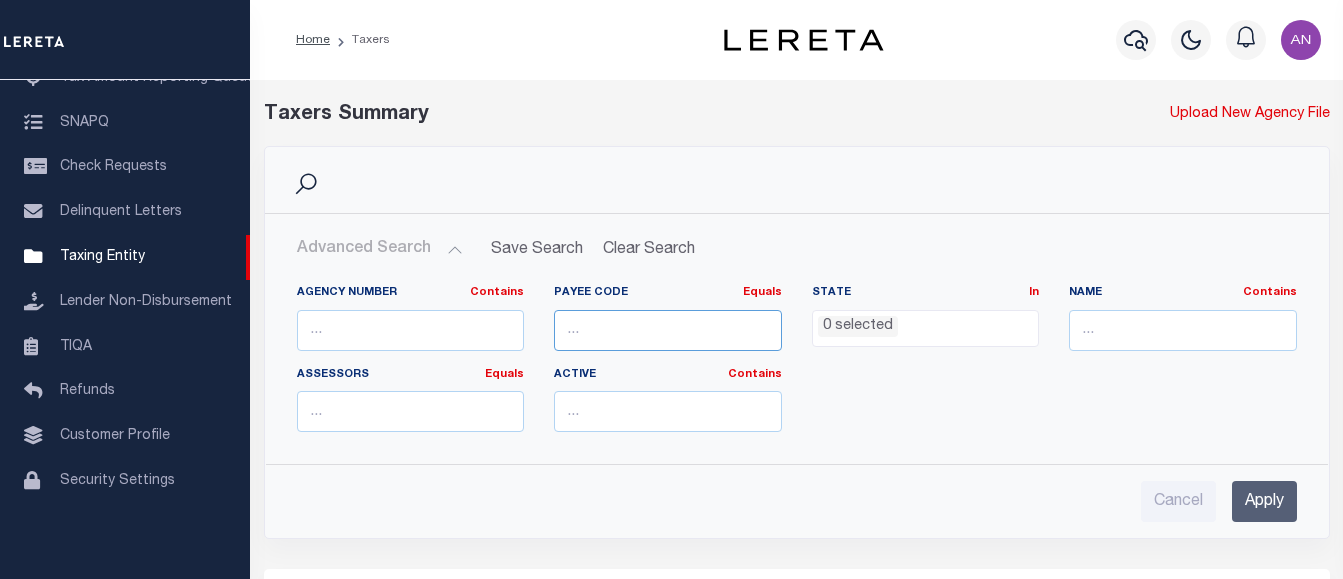 click at bounding box center [668, 330] 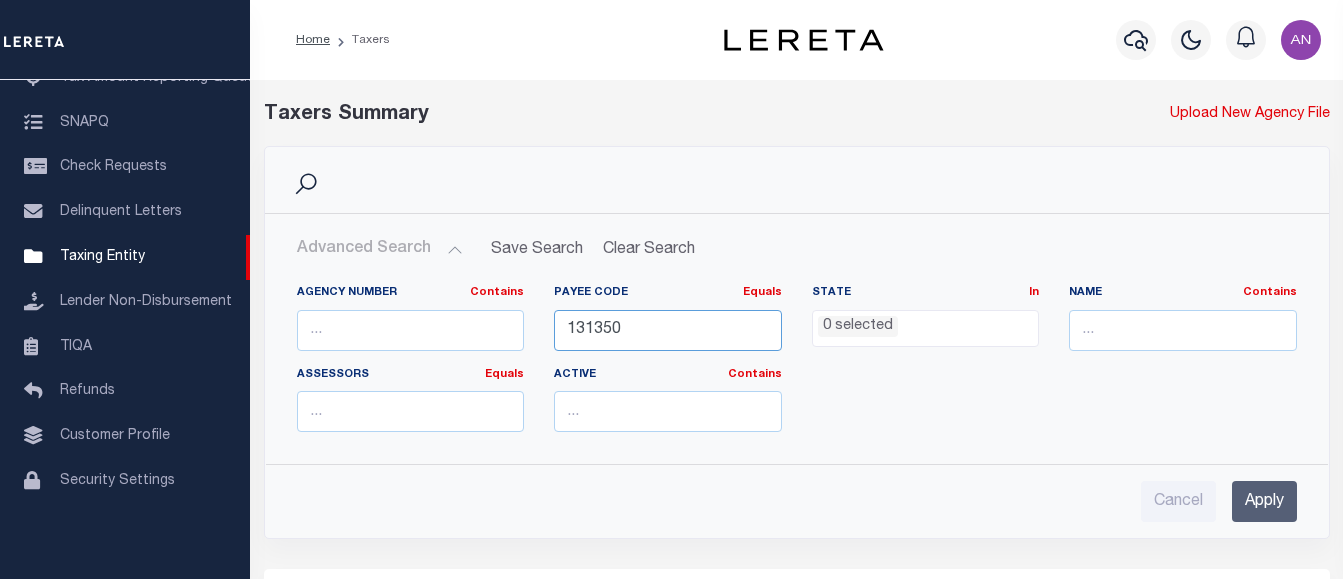 click on "131350" at bounding box center [668, 330] 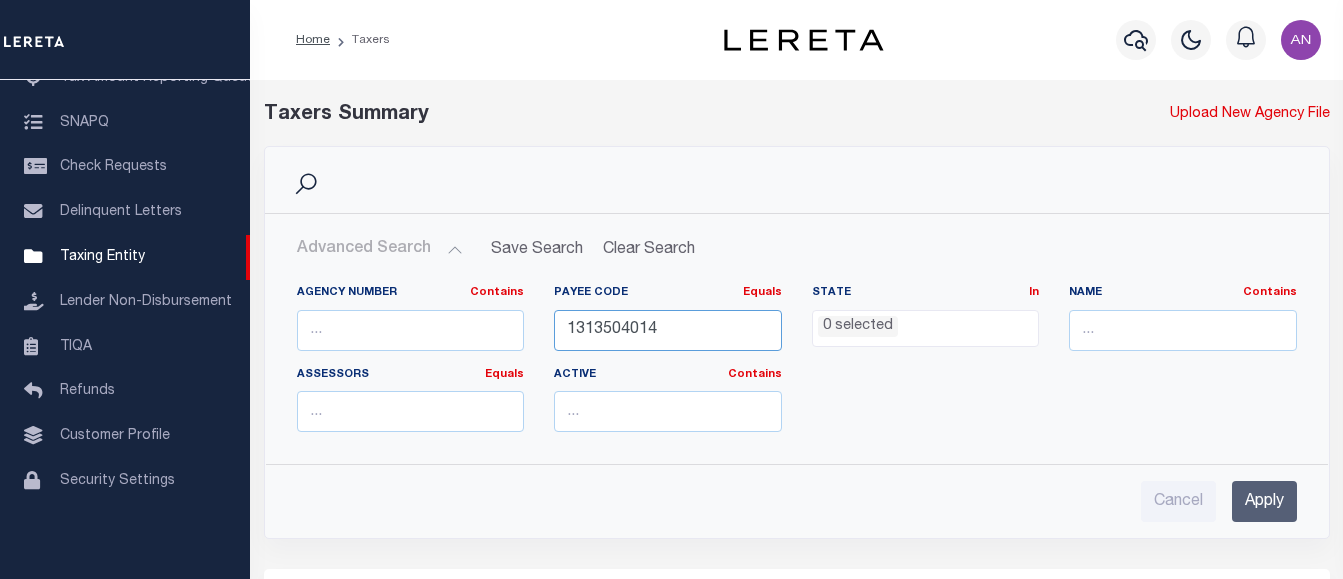 type on "1313504014" 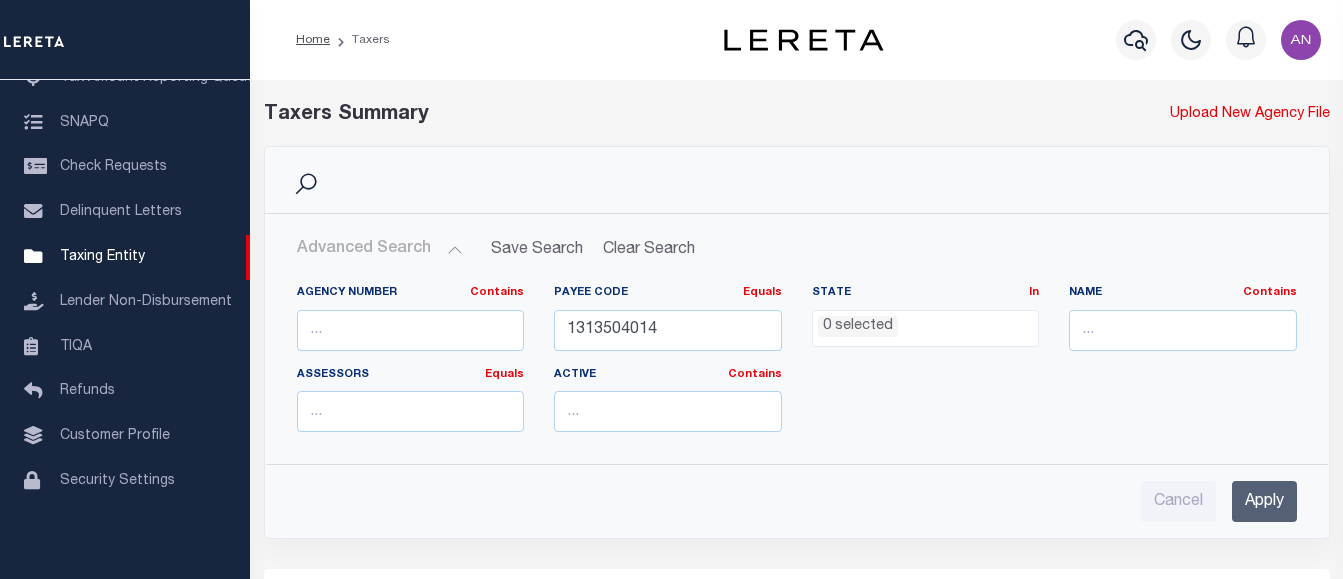 click on "Apply" at bounding box center [1264, 501] 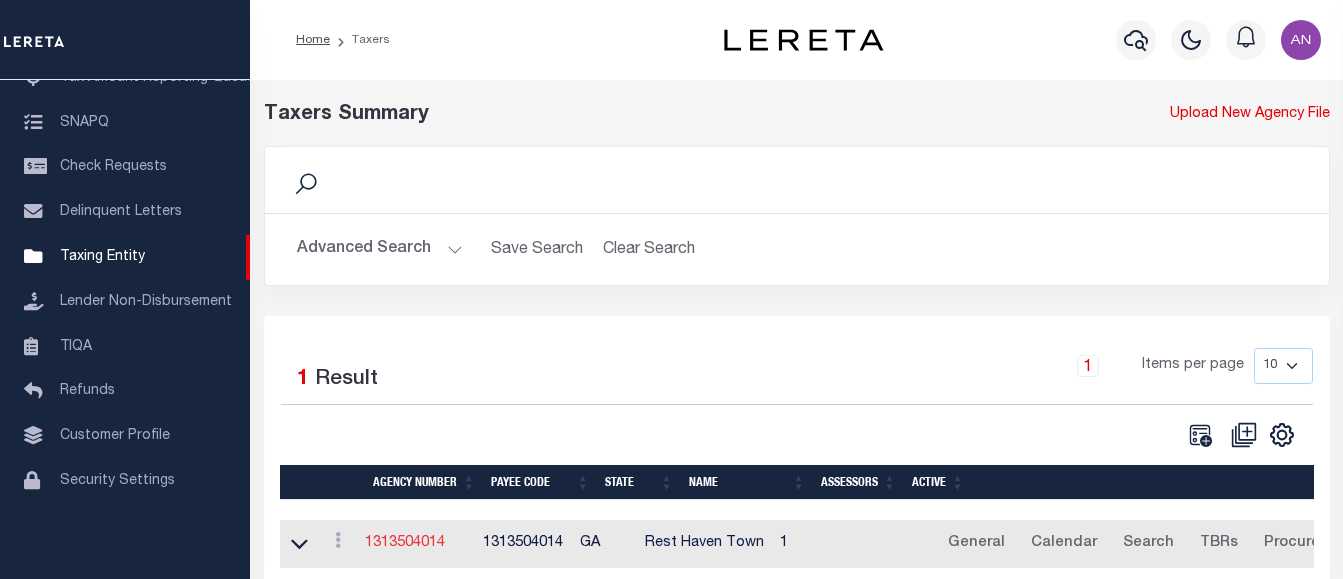 click on "1313504014" at bounding box center [410, 543] 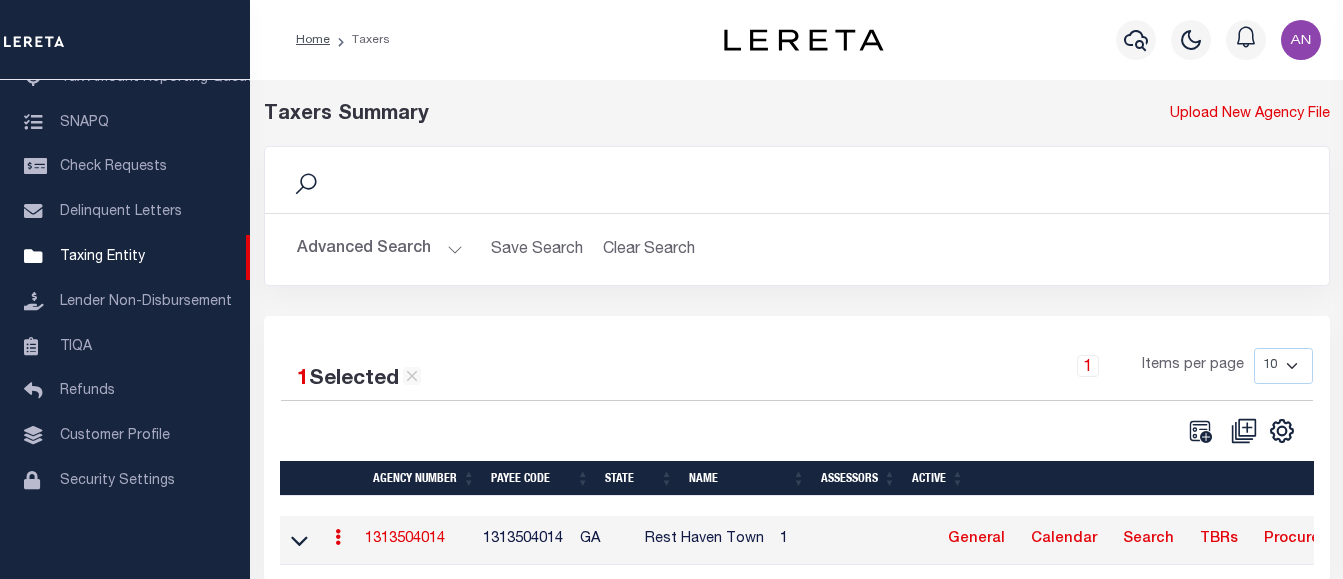 click on "1313504014" at bounding box center [410, 539] 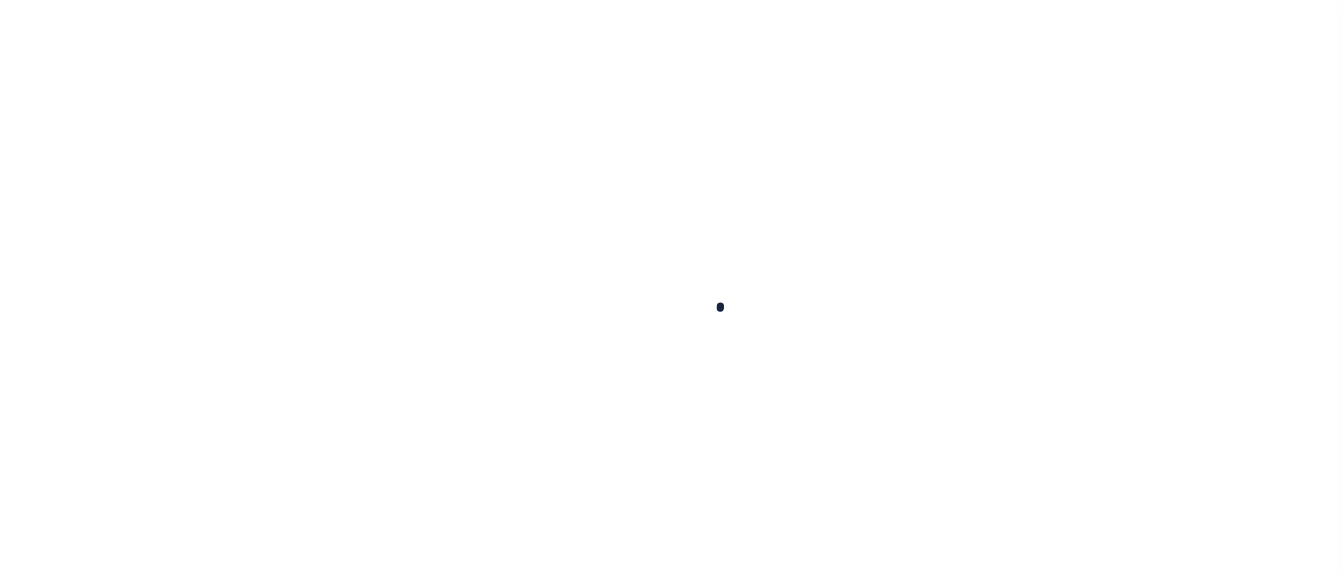 scroll, scrollTop: 0, scrollLeft: 0, axis: both 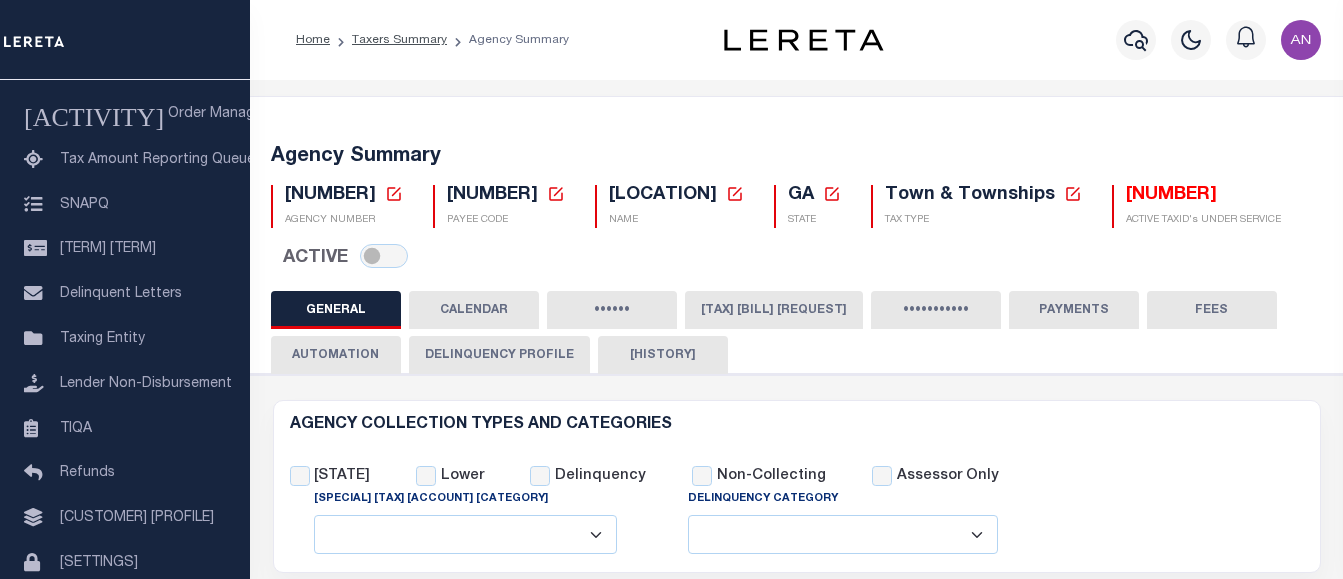click on "Agency Summary
[NUMBER]
Agency Number
Edit Cancel Ok New Agency Number Cancel Ok [NUMBER]" at bounding box center (797, 206) 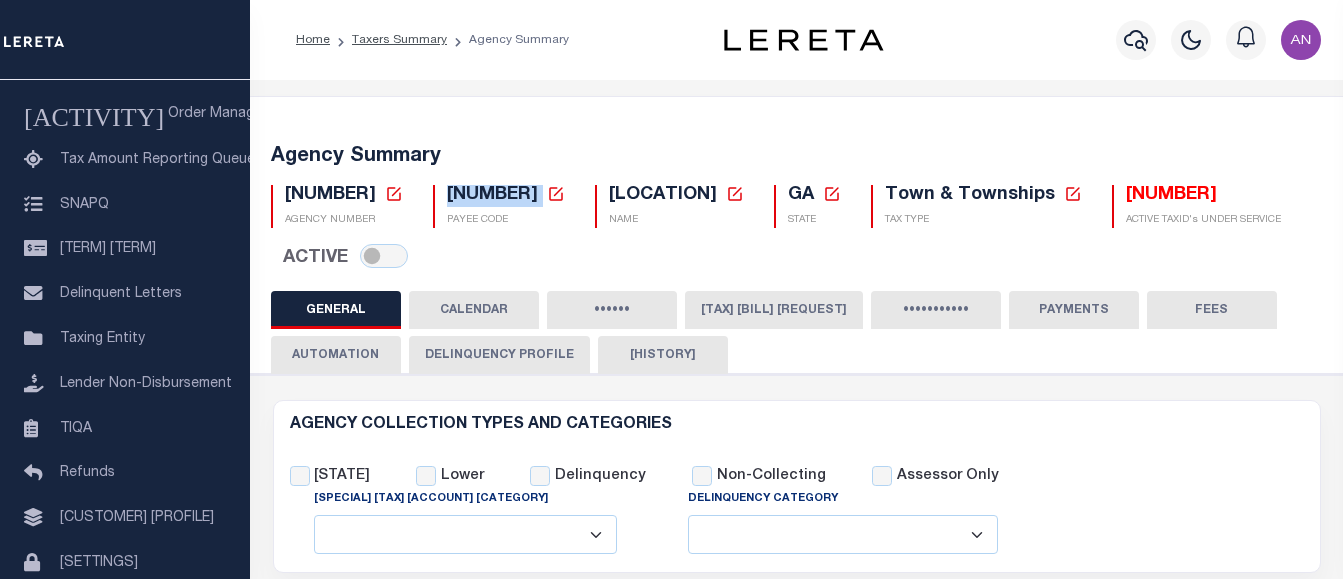 copy on "[NUMBER]" 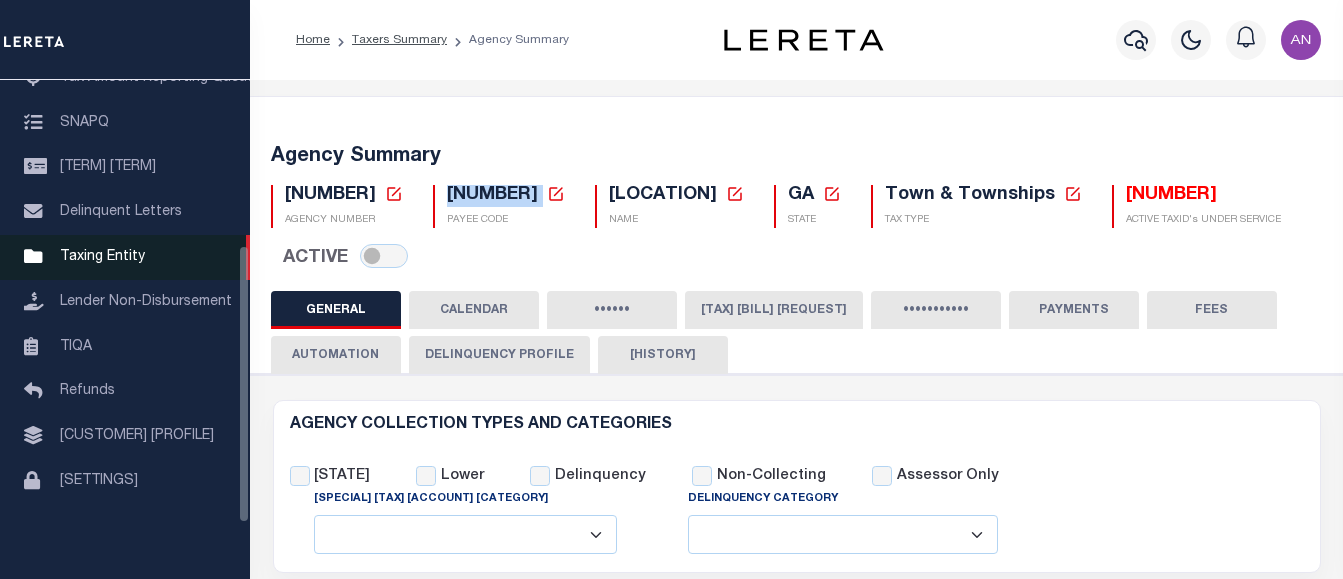 scroll, scrollTop: 295, scrollLeft: 0, axis: vertical 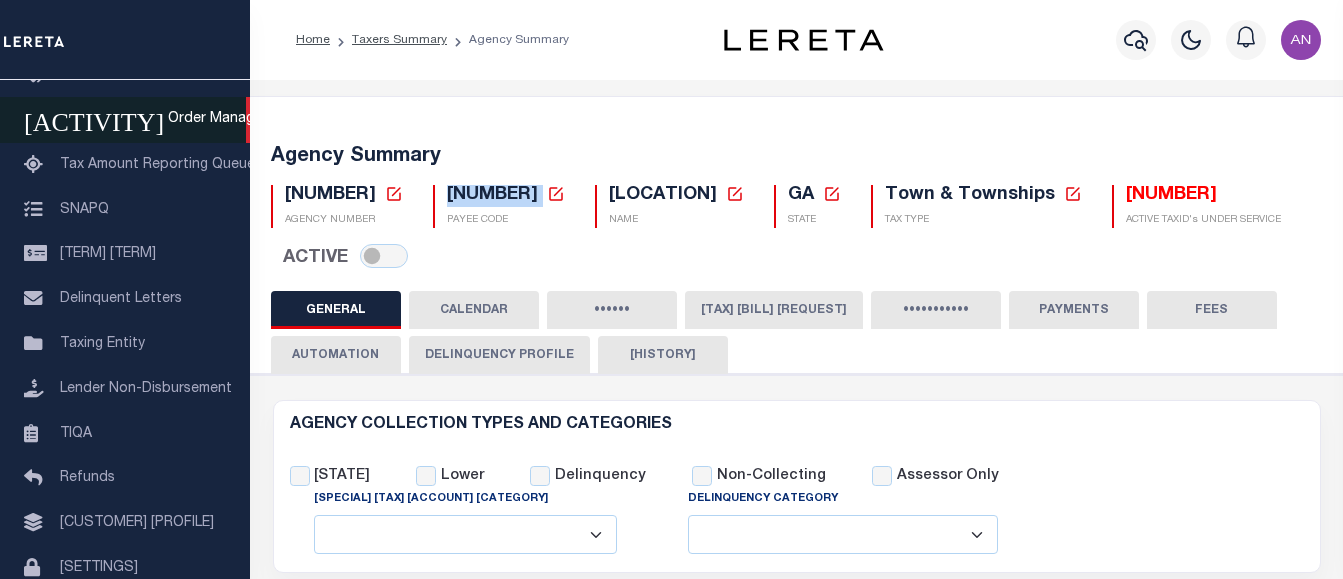 click on "Order Management System" at bounding box center (258, 119) 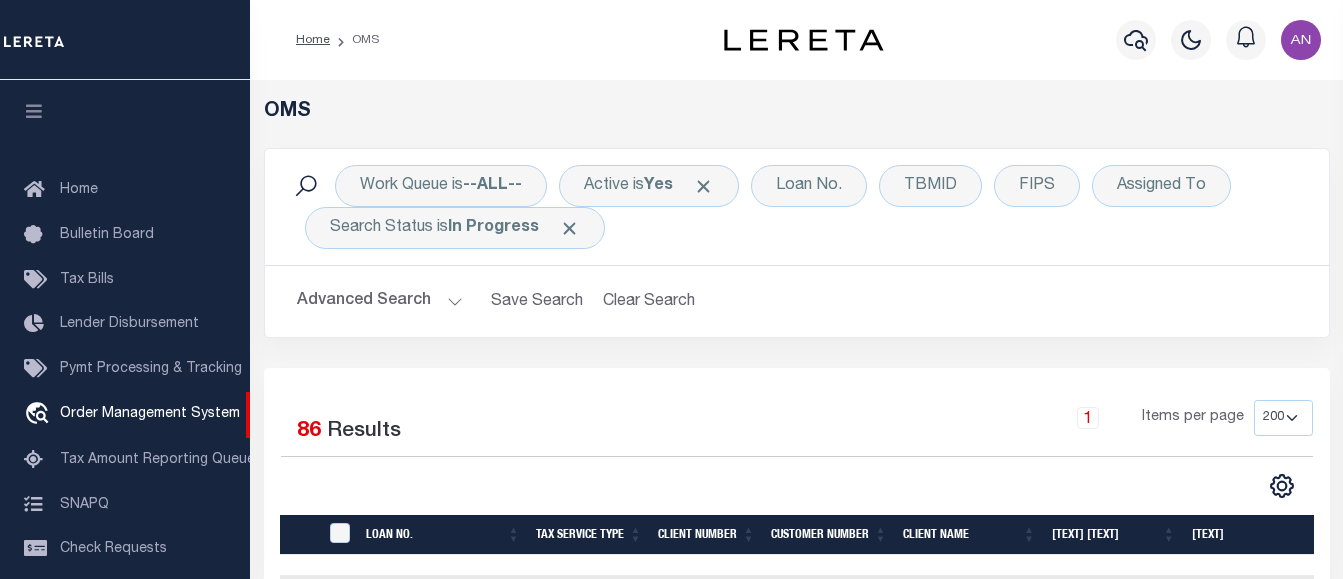 scroll, scrollTop: 0, scrollLeft: 0, axis: both 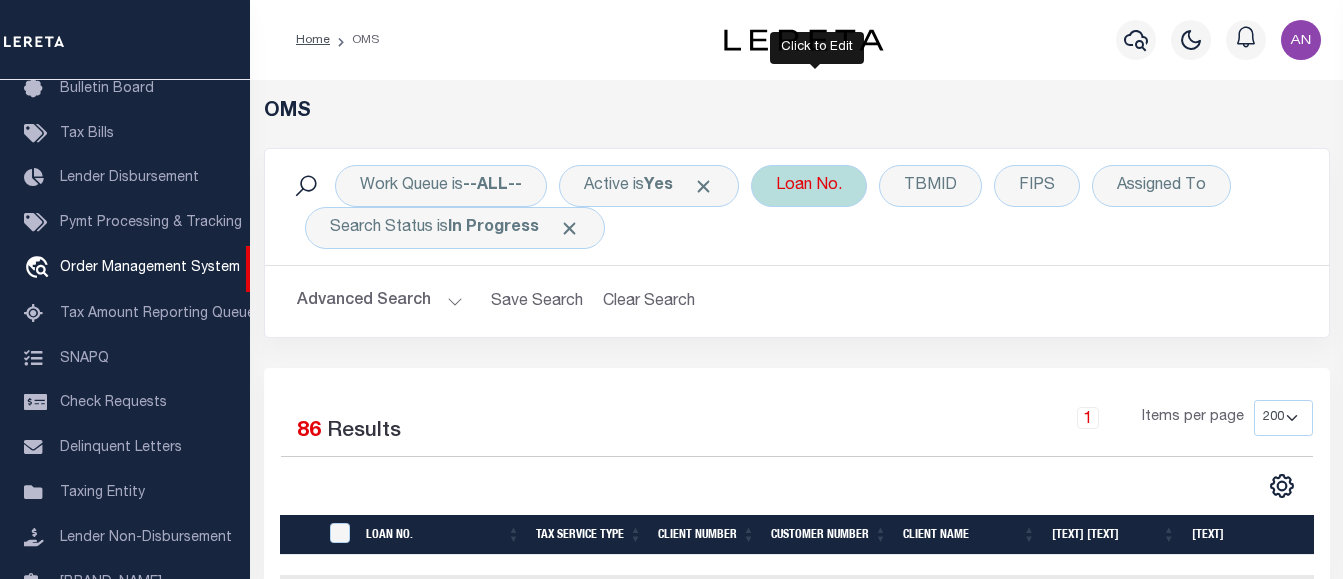 click on "Loan No." at bounding box center (809, 186) 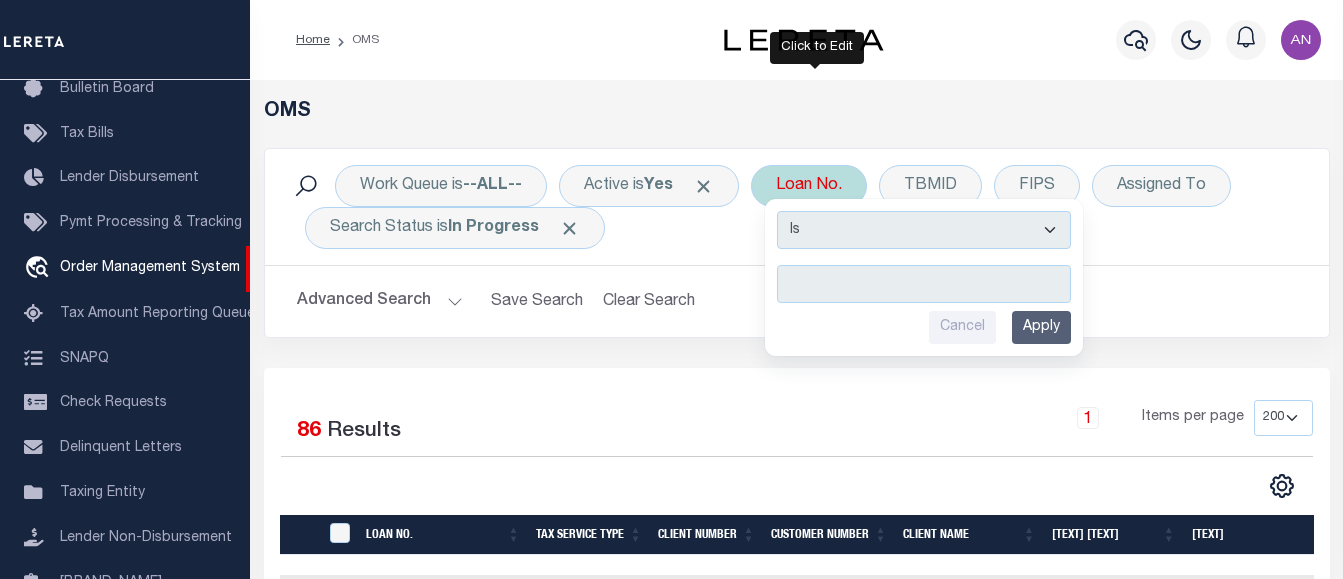 click at bounding box center (924, 284) 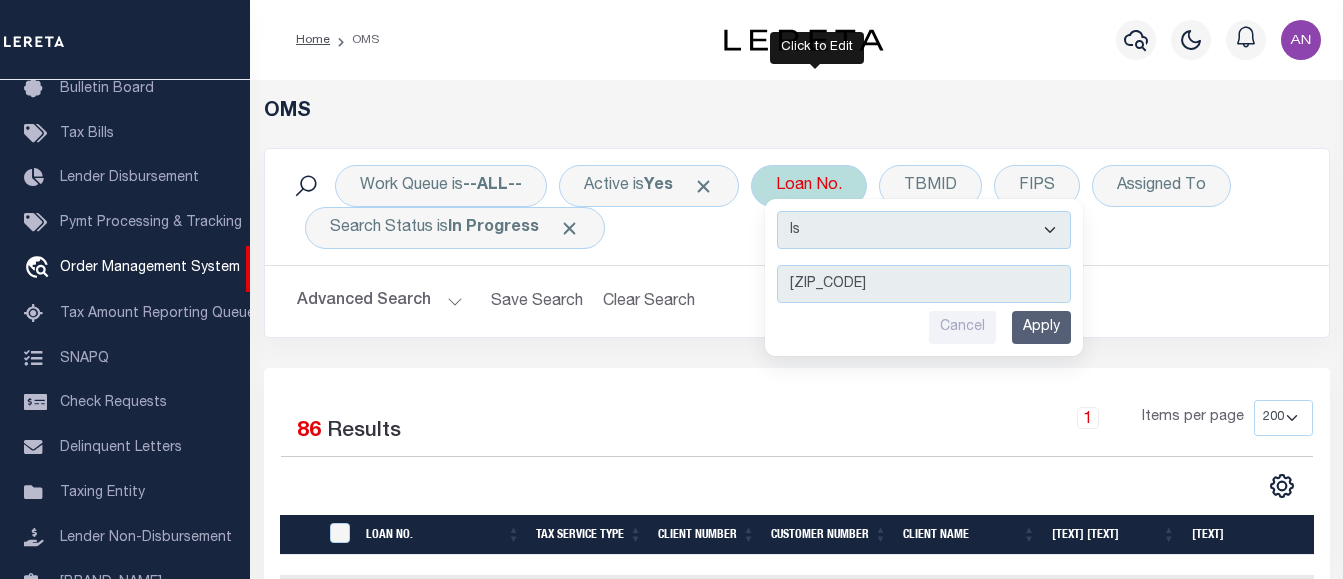 type on "[ZIP_CODE]" 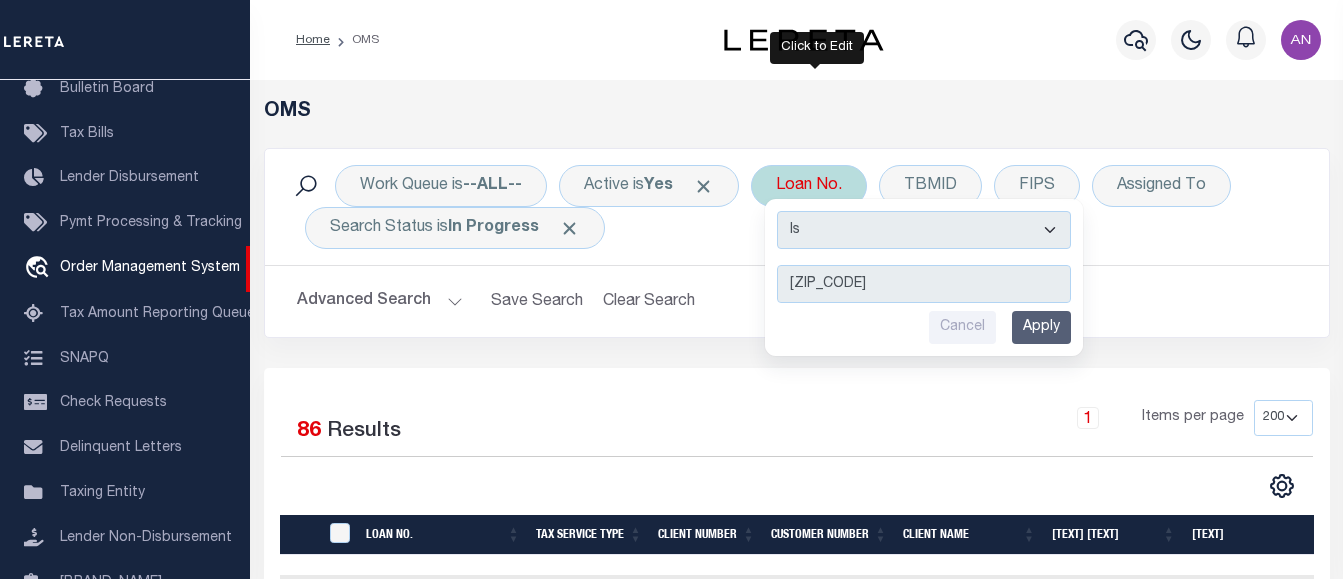 click on "Apply" at bounding box center (1041, 327) 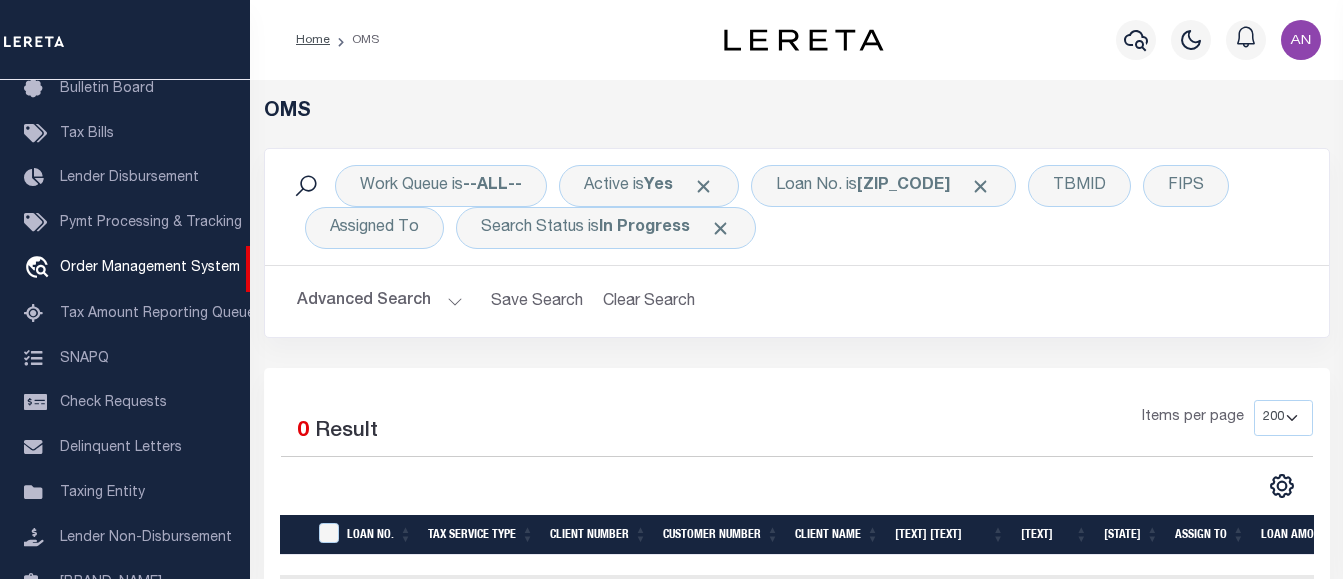 scroll, scrollTop: 200, scrollLeft: 0, axis: vertical 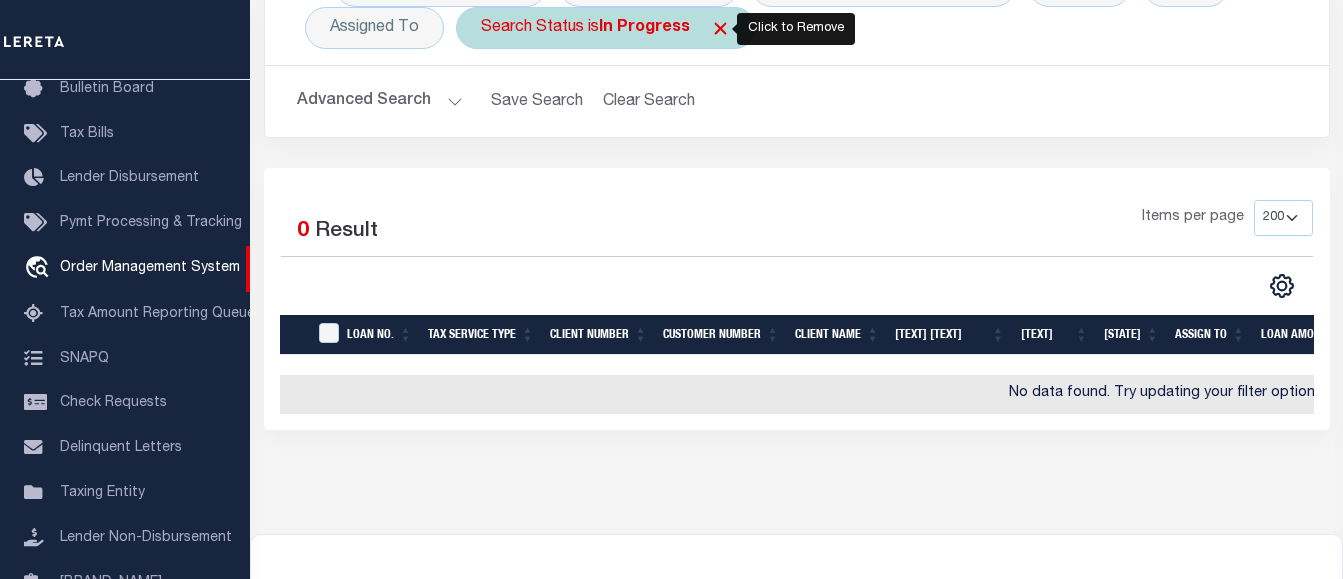 click at bounding box center (720, 28) 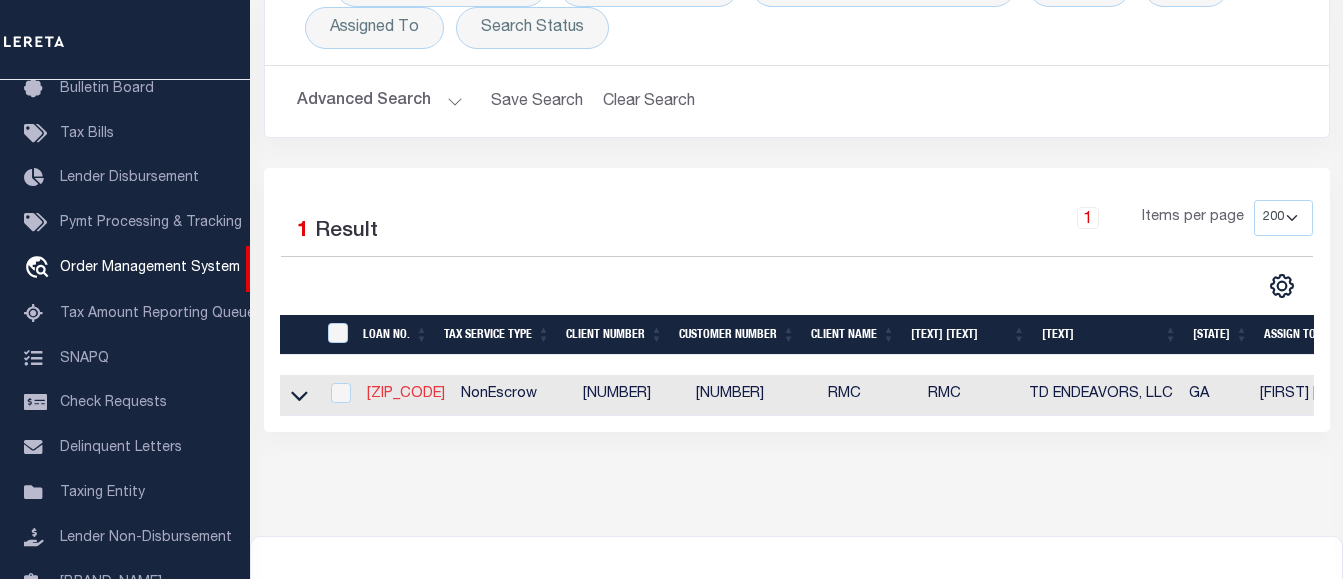 click on "[ZIP_CODE]" at bounding box center (406, 394) 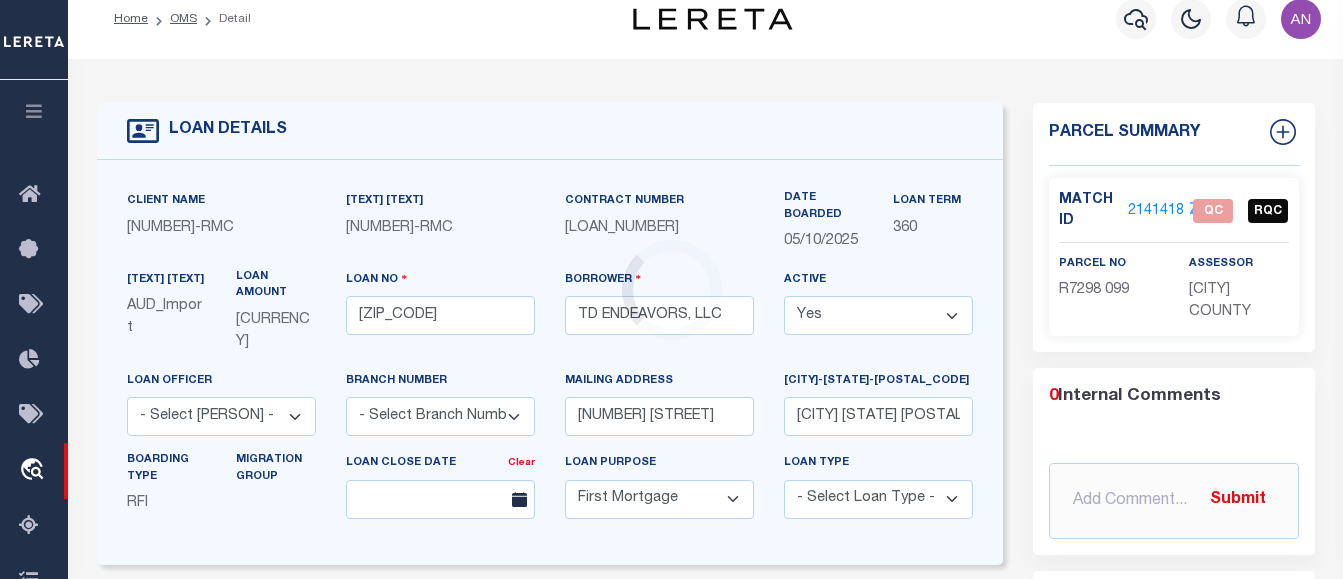 scroll, scrollTop: 0, scrollLeft: 0, axis: both 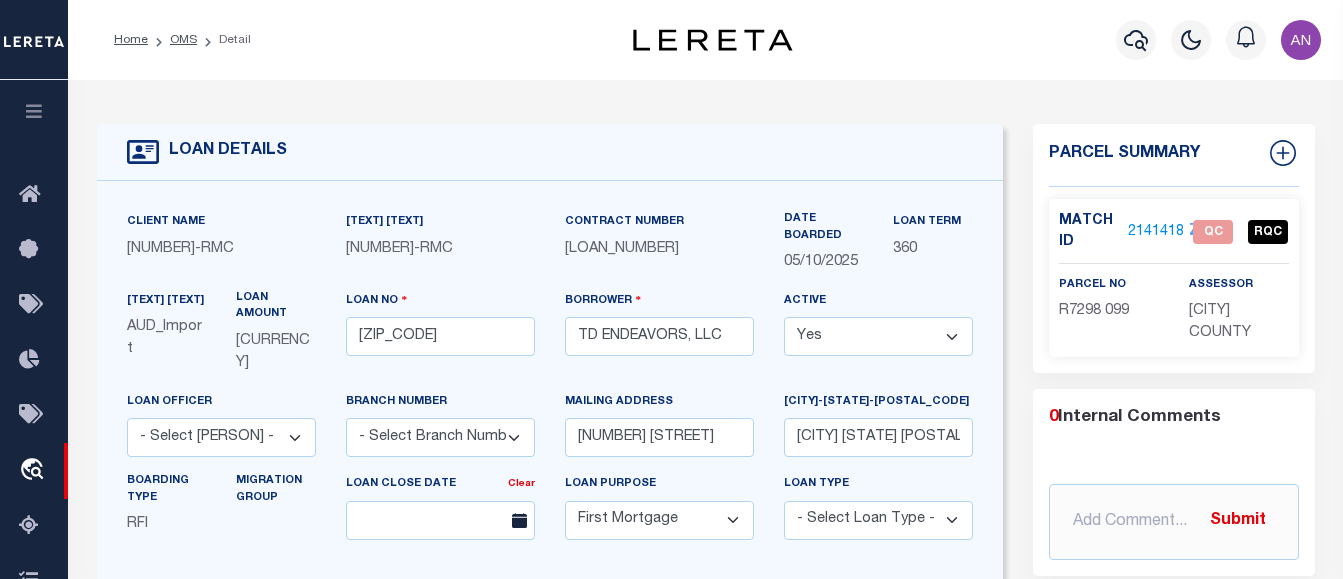 click on "2141418" at bounding box center [1156, 232] 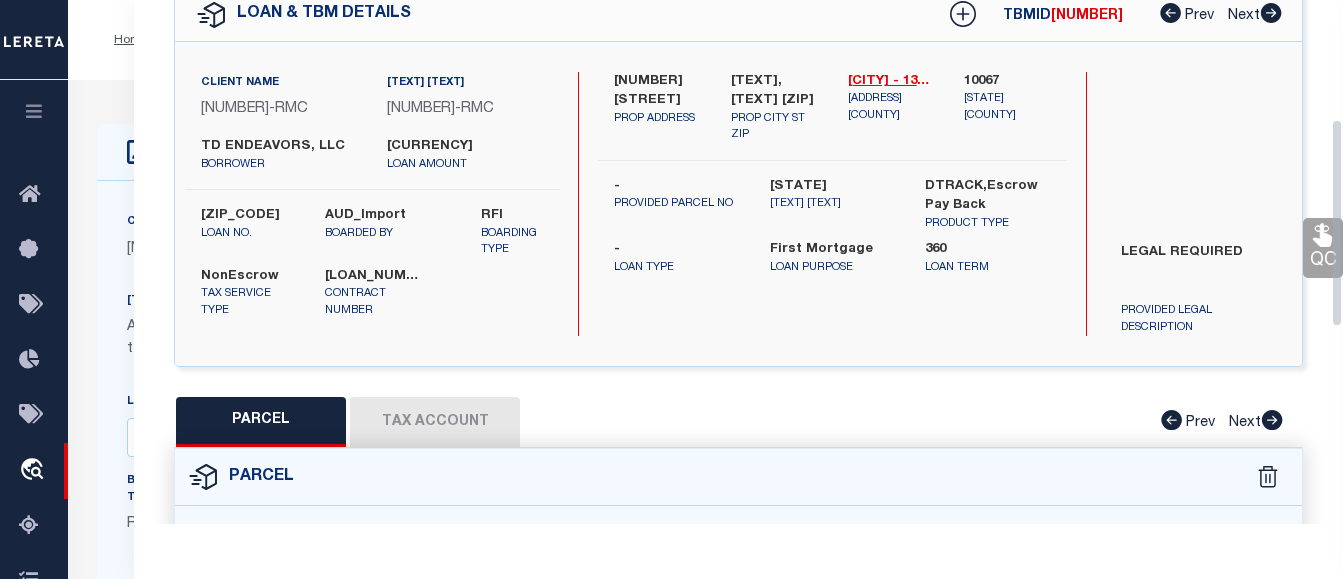 scroll, scrollTop: 300, scrollLeft: 0, axis: vertical 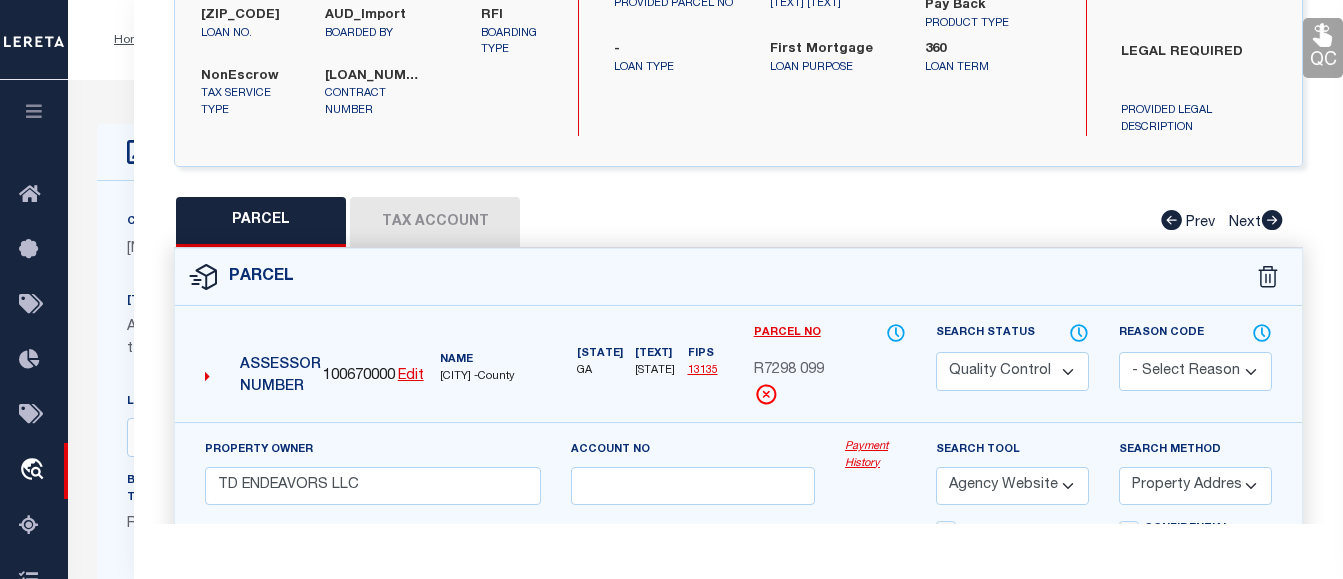 click on "Tax Account" at bounding box center (435, 222) 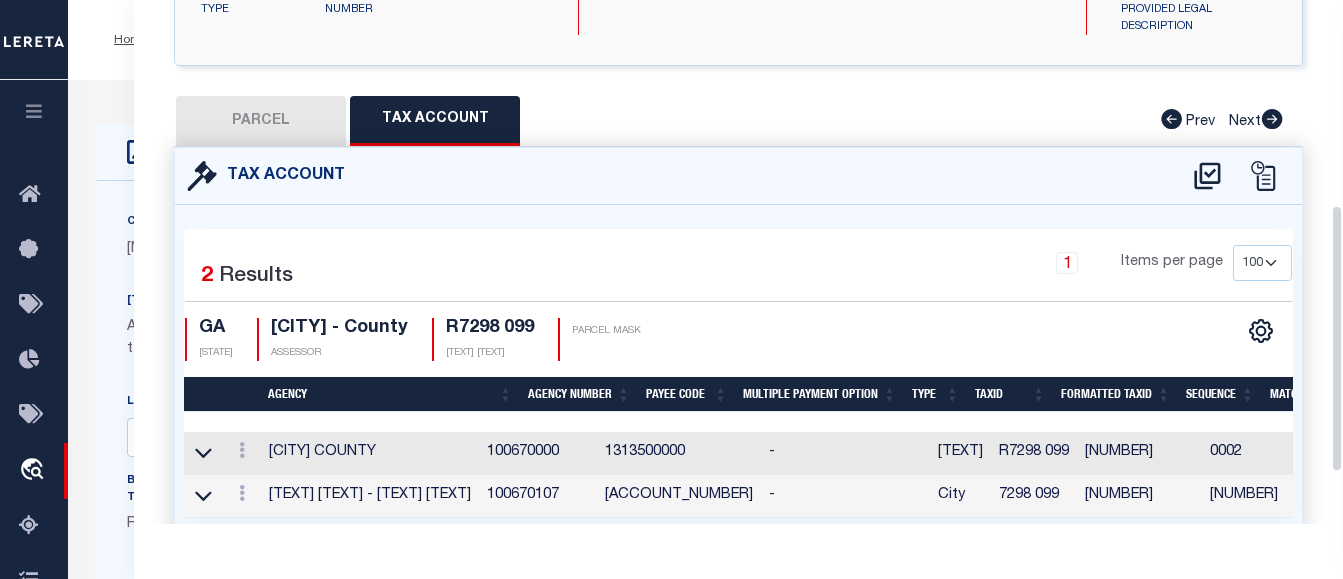 scroll, scrollTop: 501, scrollLeft: 0, axis: vertical 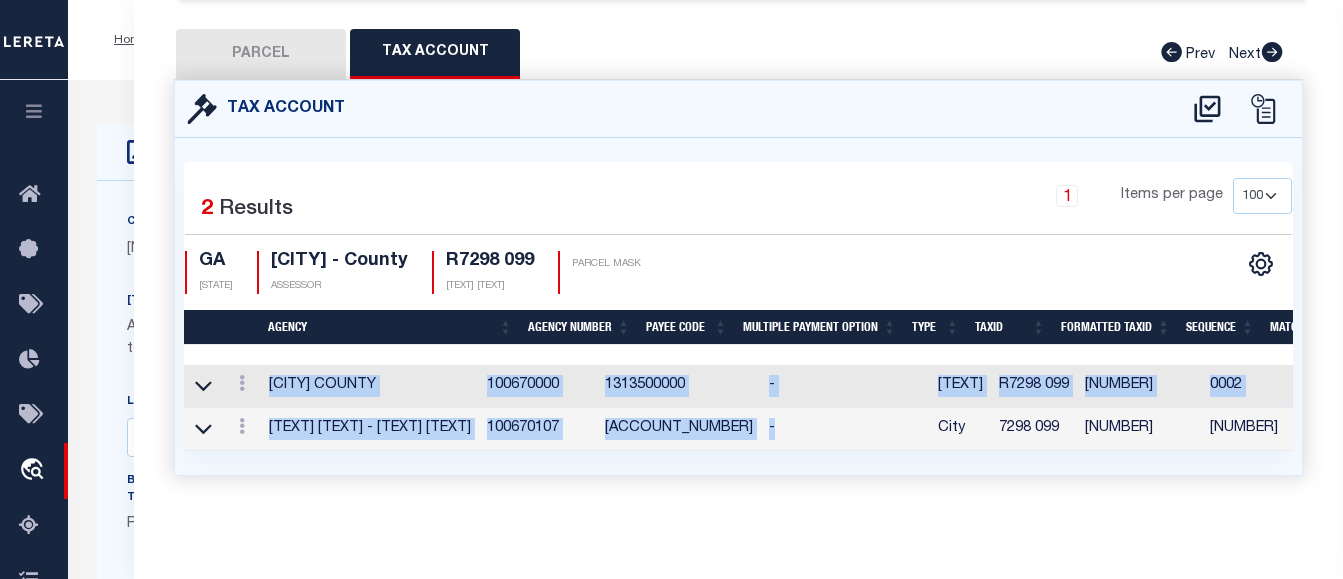 drag, startPoint x: 817, startPoint y: 436, endPoint x: 1006, endPoint y: 431, distance: 189.06613 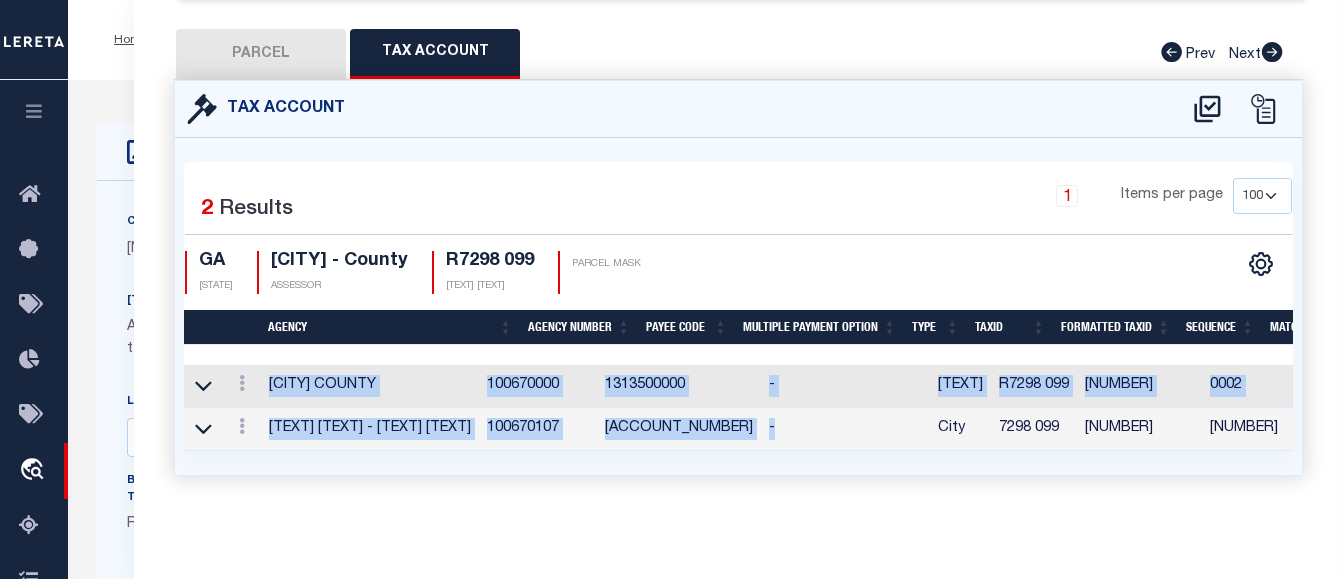 scroll, scrollTop: 0, scrollLeft: 398, axis: horizontal 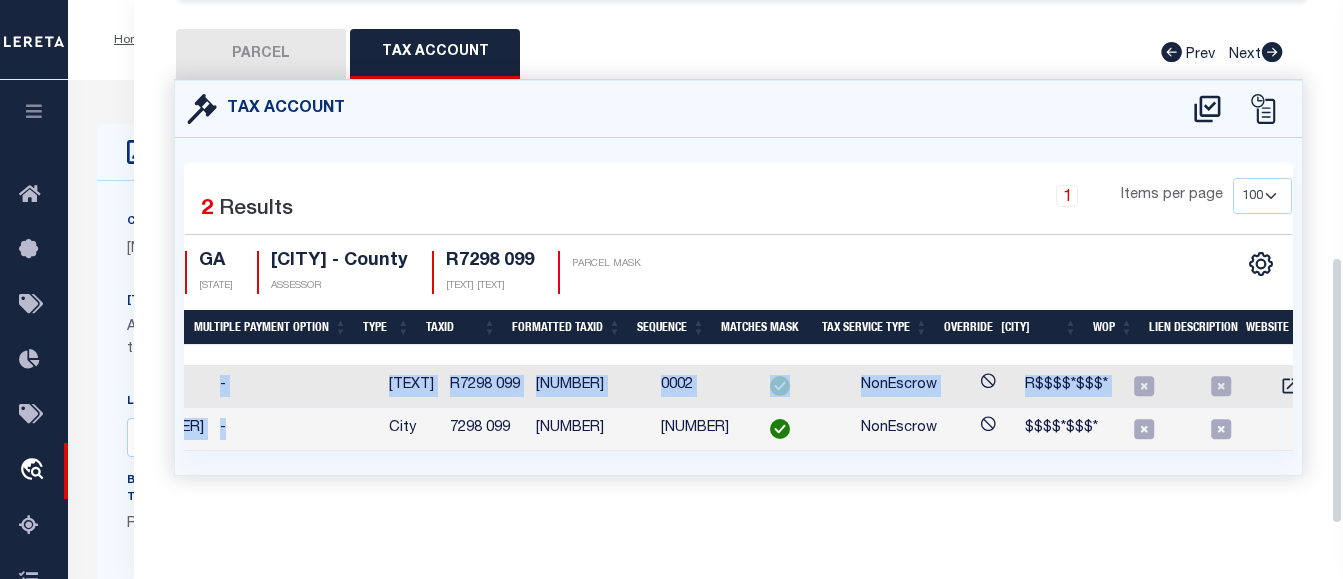 click on "Selected
[NUMBER]
Results
[NUMBER]
Items per page   [NUMBER] [NUMBER] [NUMBER] [NUMBER]
[STATE] [STATE]" at bounding box center (738, 306) 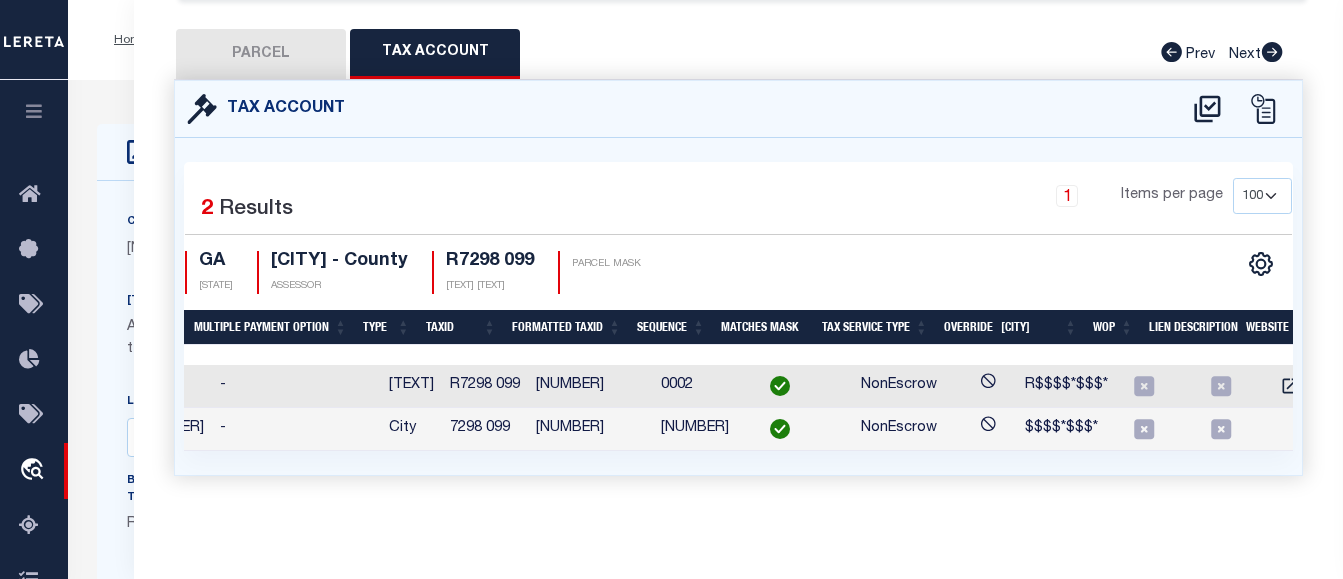 scroll, scrollTop: 0, scrollLeft: 587, axis: horizontal 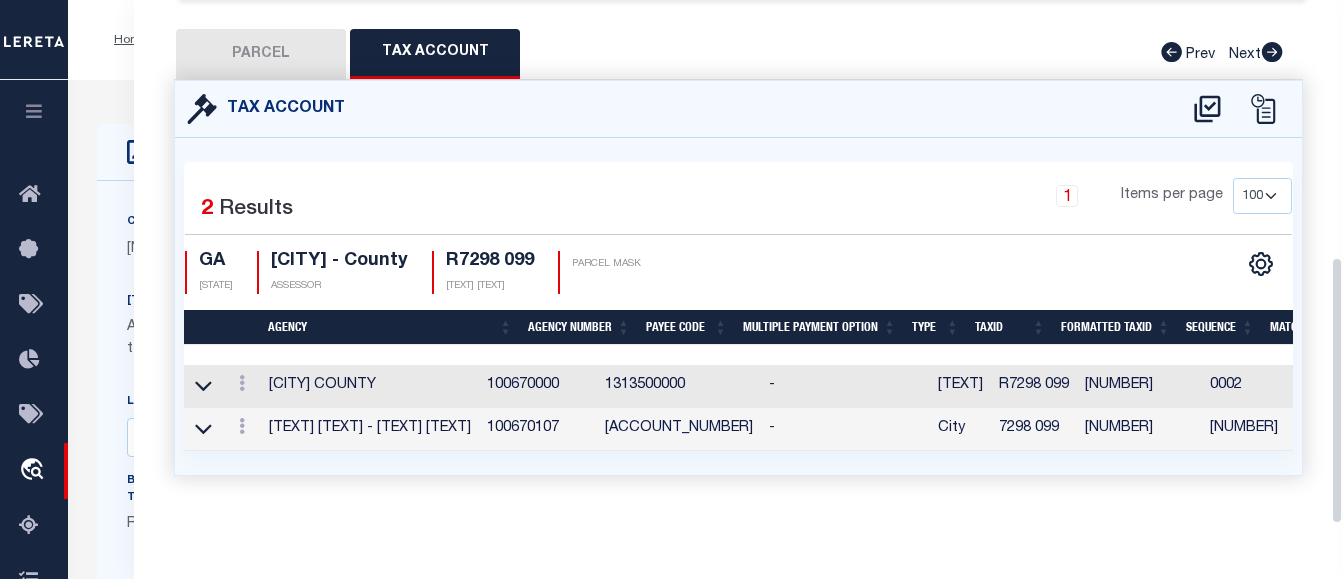 click on "Selected
2   Results" at bounding box center (312, 206) 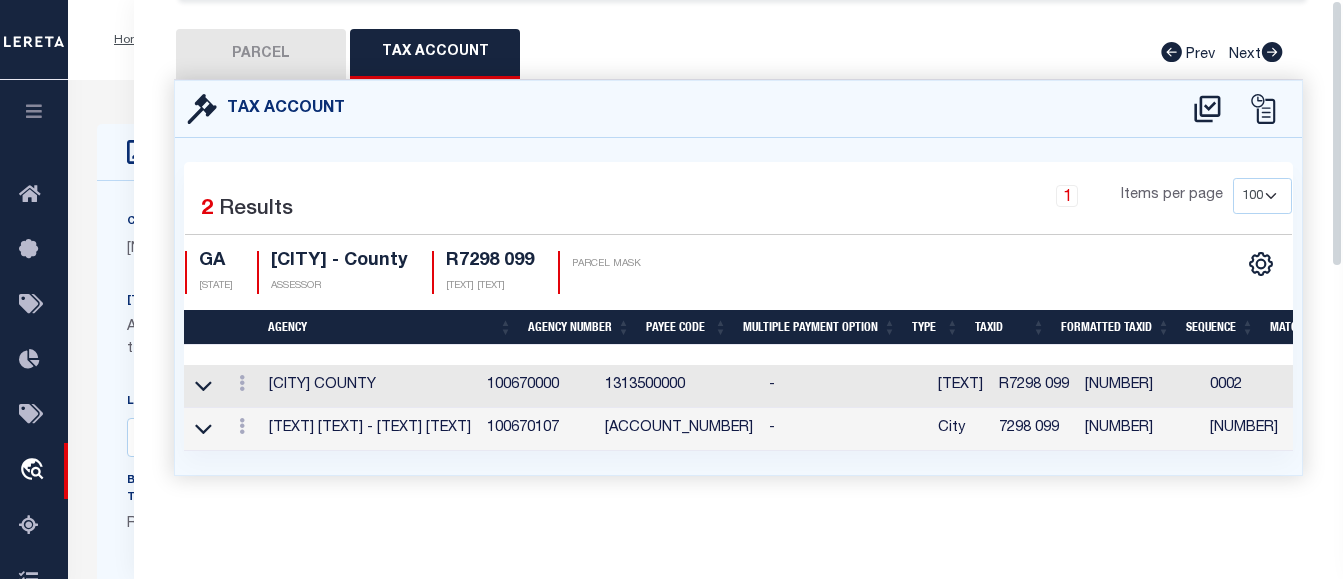 scroll, scrollTop: 0, scrollLeft: 0, axis: both 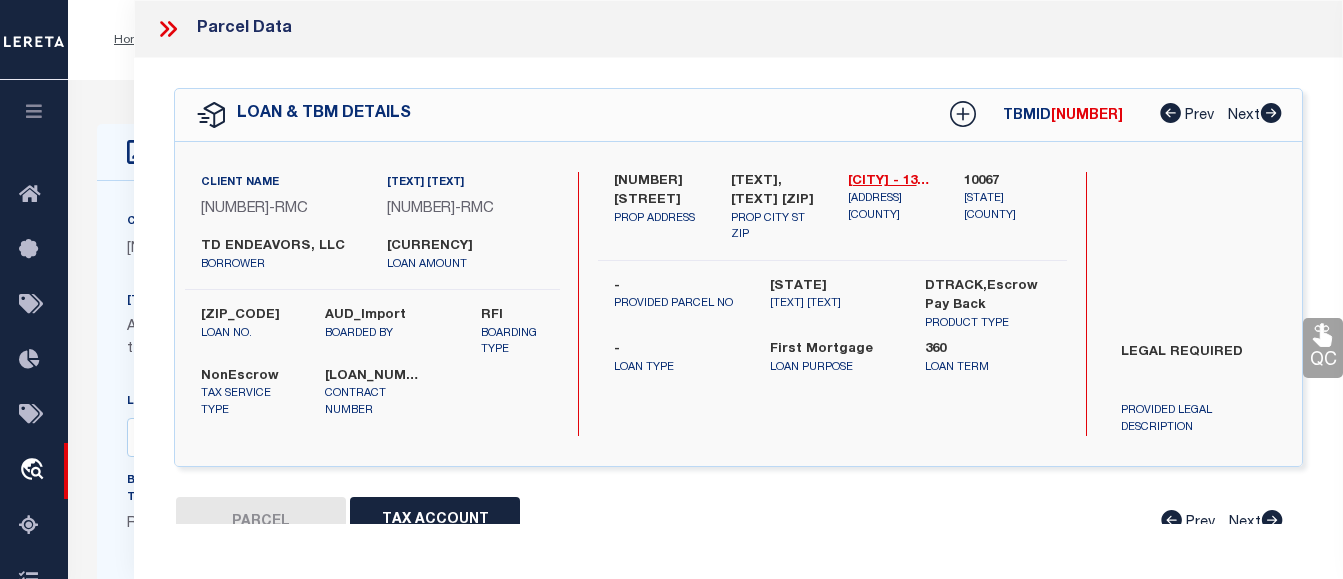click at bounding box center (165, 29) 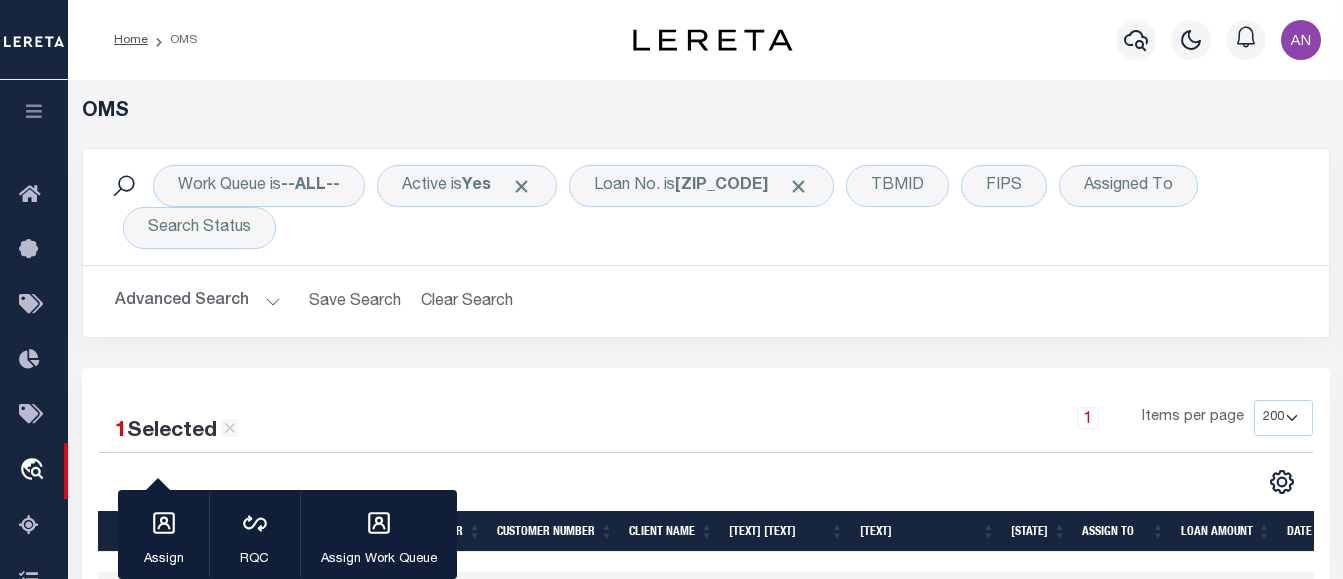 scroll, scrollTop: 200, scrollLeft: 0, axis: vertical 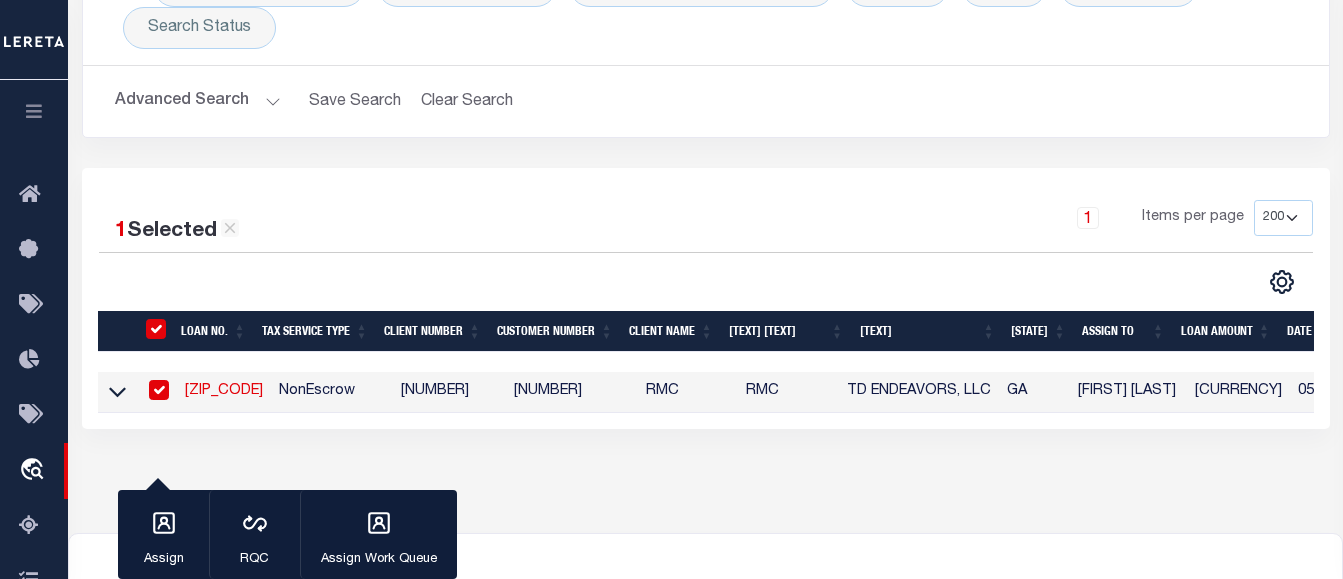 click on "Advanced Search" at bounding box center (198, 101) 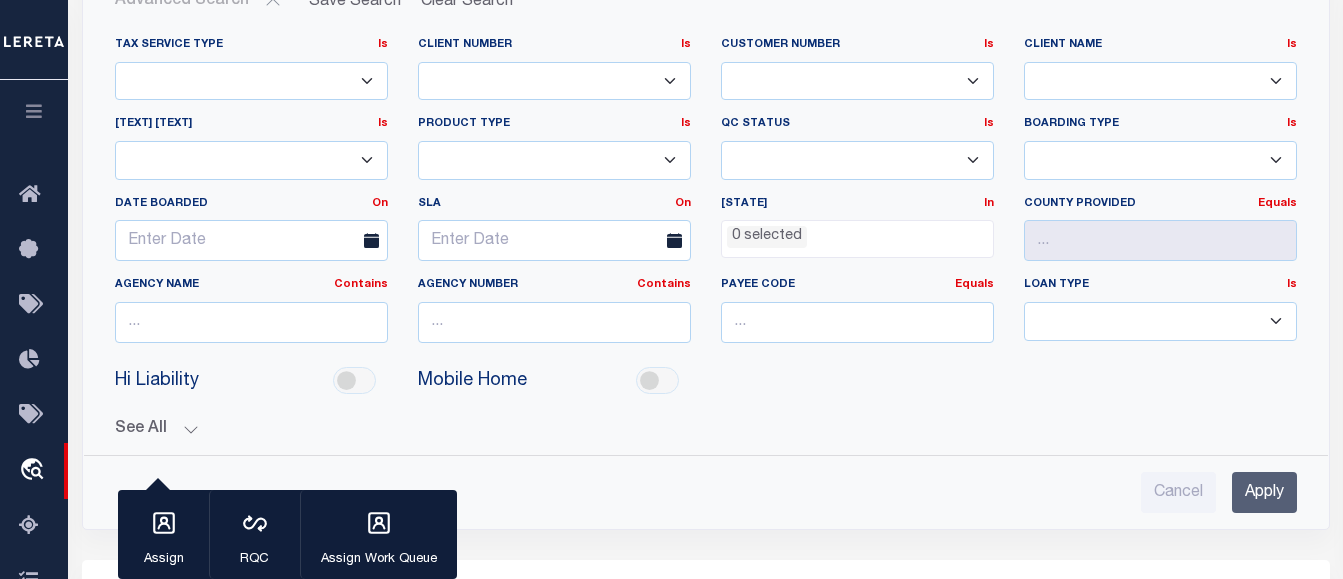 scroll, scrollTop: 800, scrollLeft: 0, axis: vertical 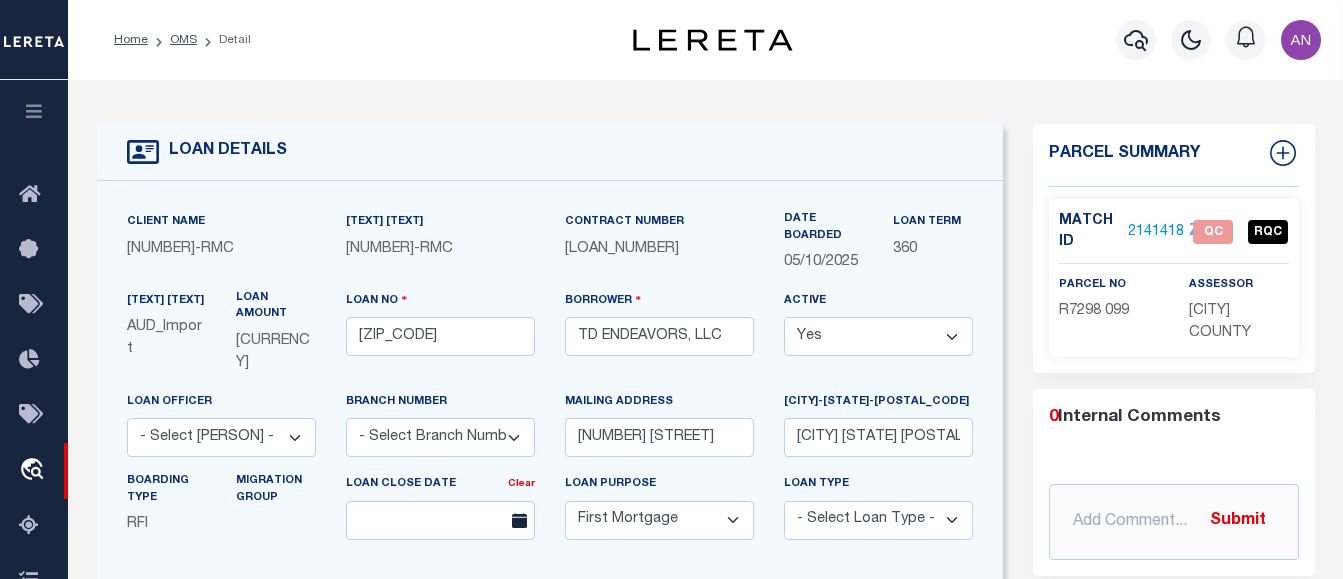 click at bounding box center (34, 111) 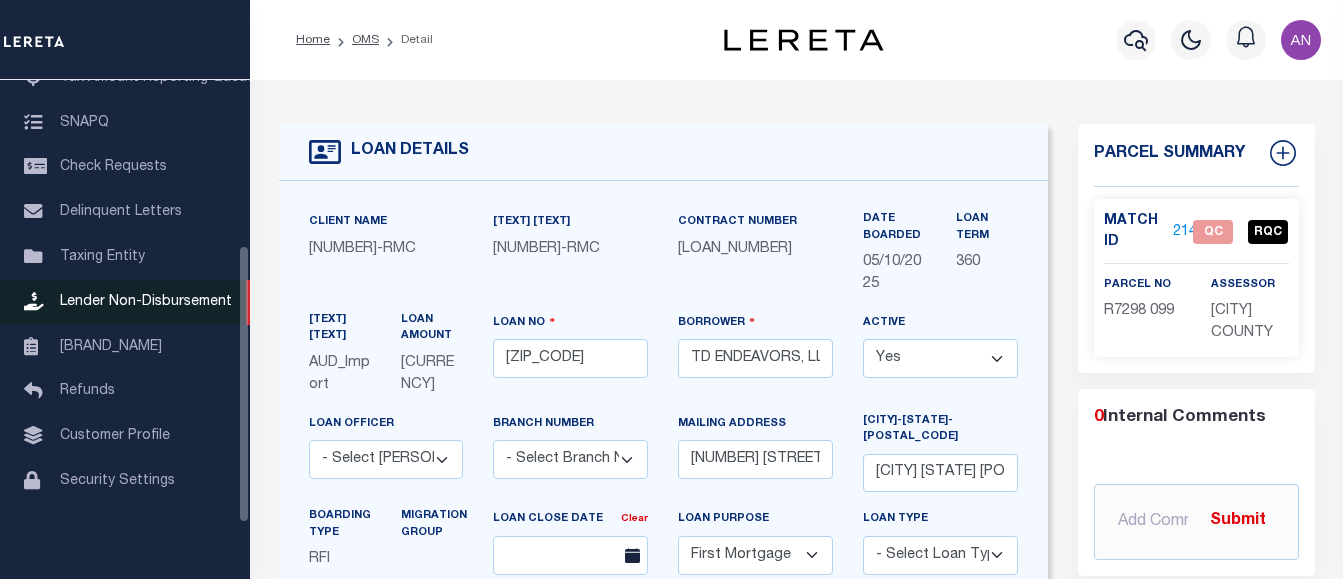 scroll, scrollTop: 95, scrollLeft: 0, axis: vertical 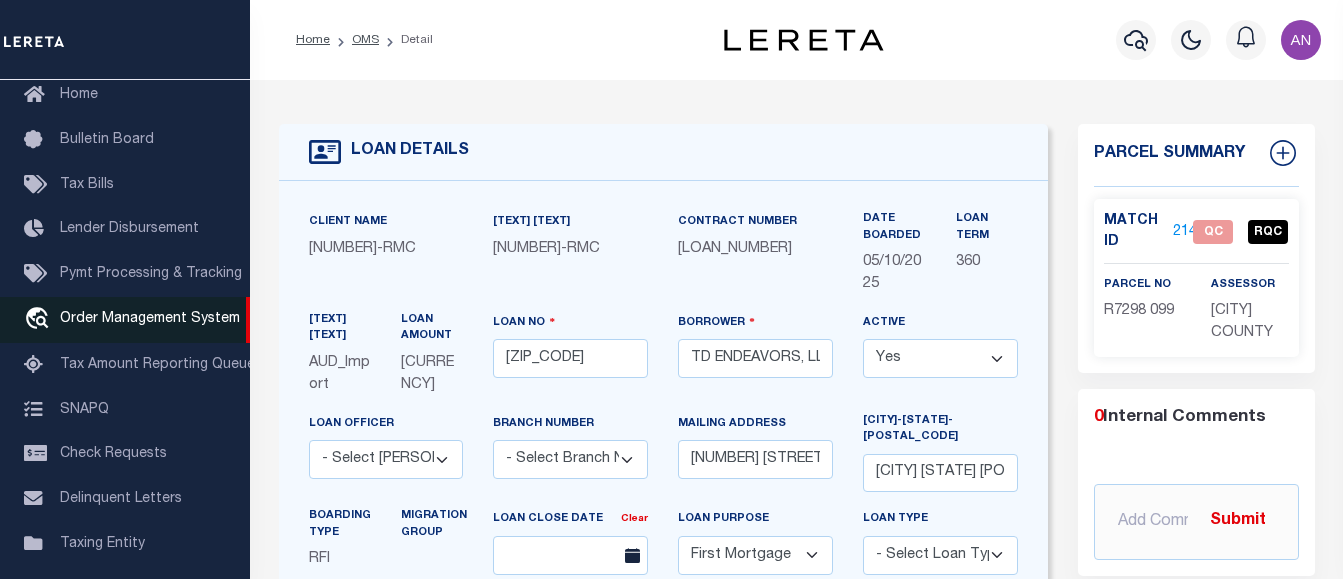 click on "[PRODUCT]" at bounding box center (125, 320) 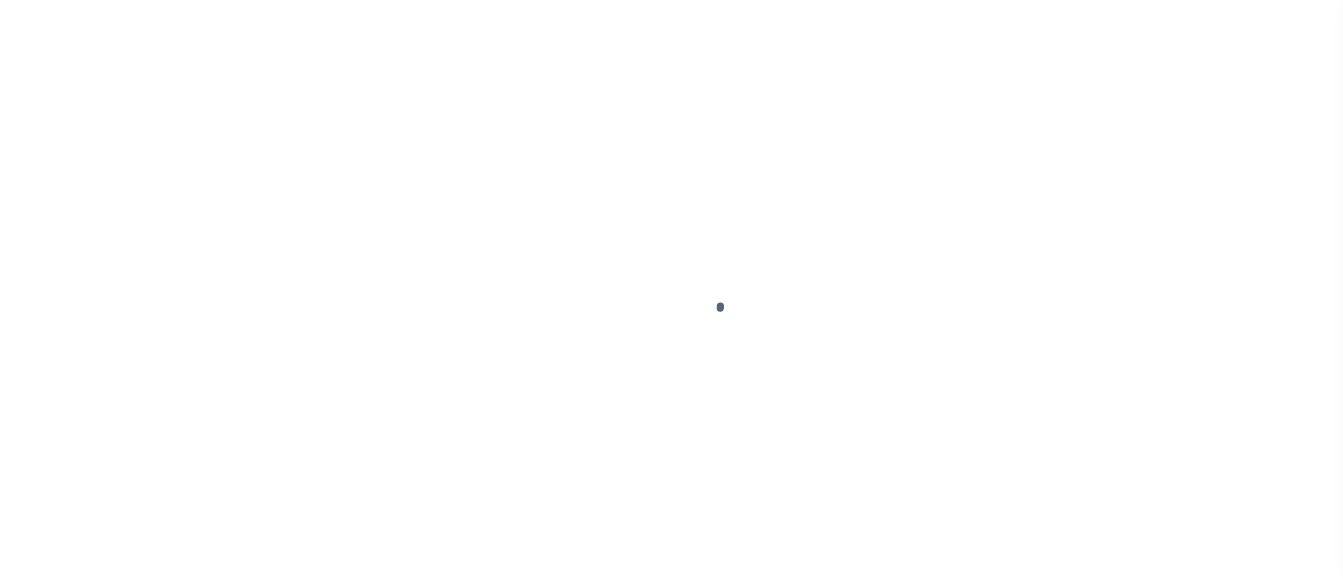 scroll, scrollTop: 0, scrollLeft: 0, axis: both 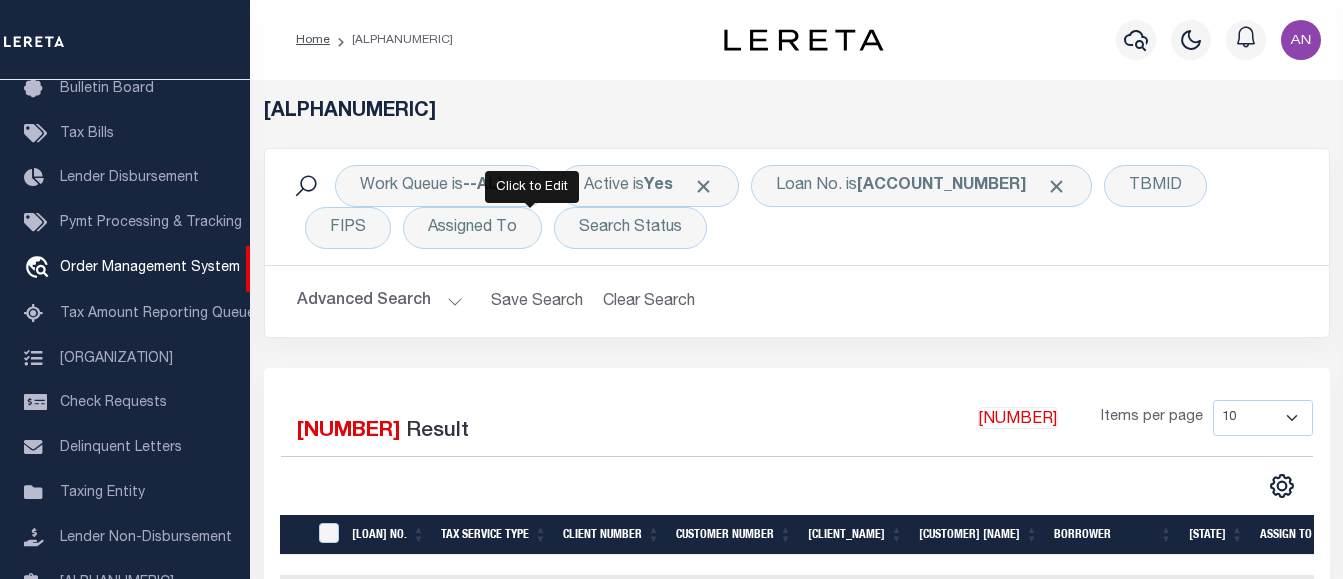 click on "Loan No. is 18127" at bounding box center [921, 186] 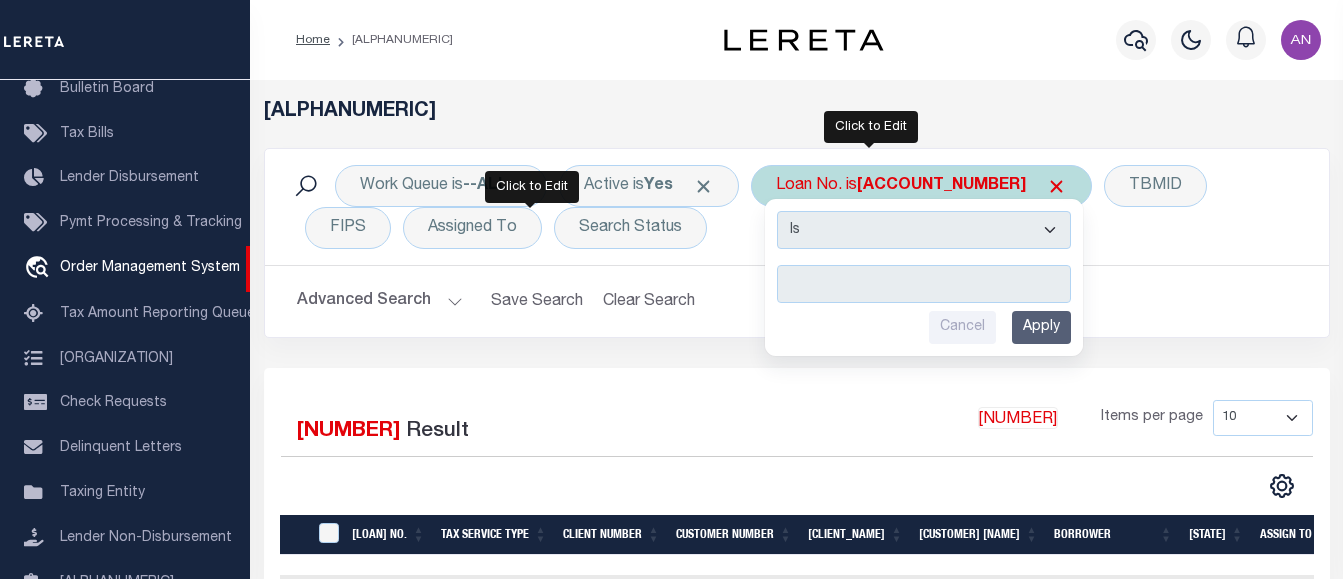 type 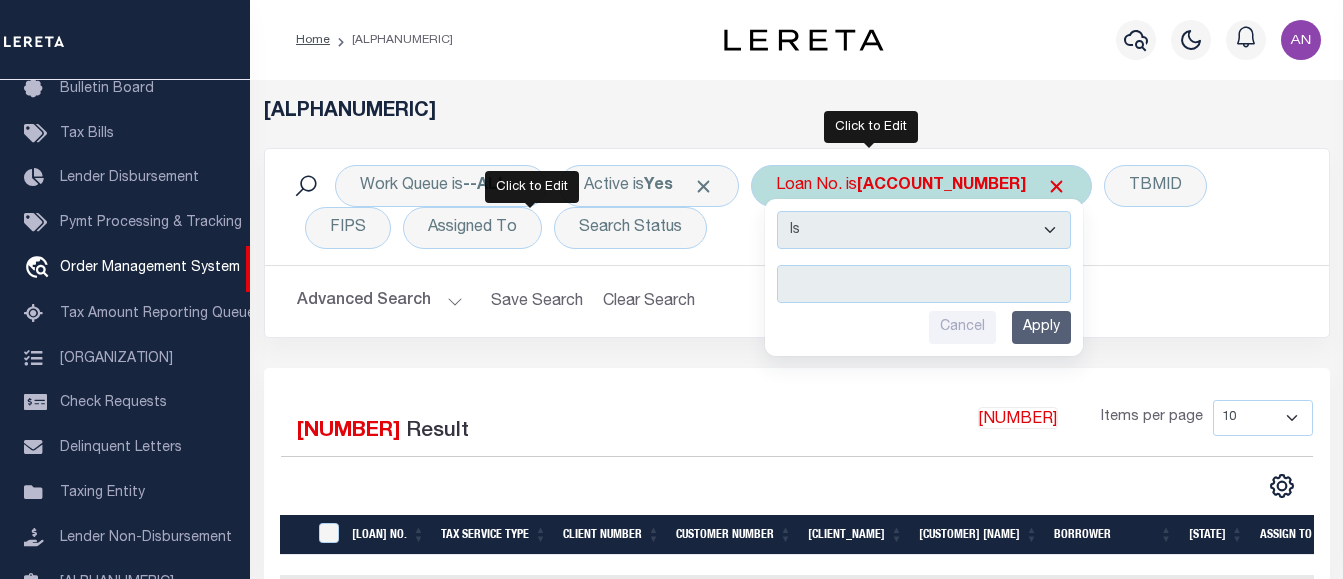 click on "Cancel" at bounding box center (962, 327) 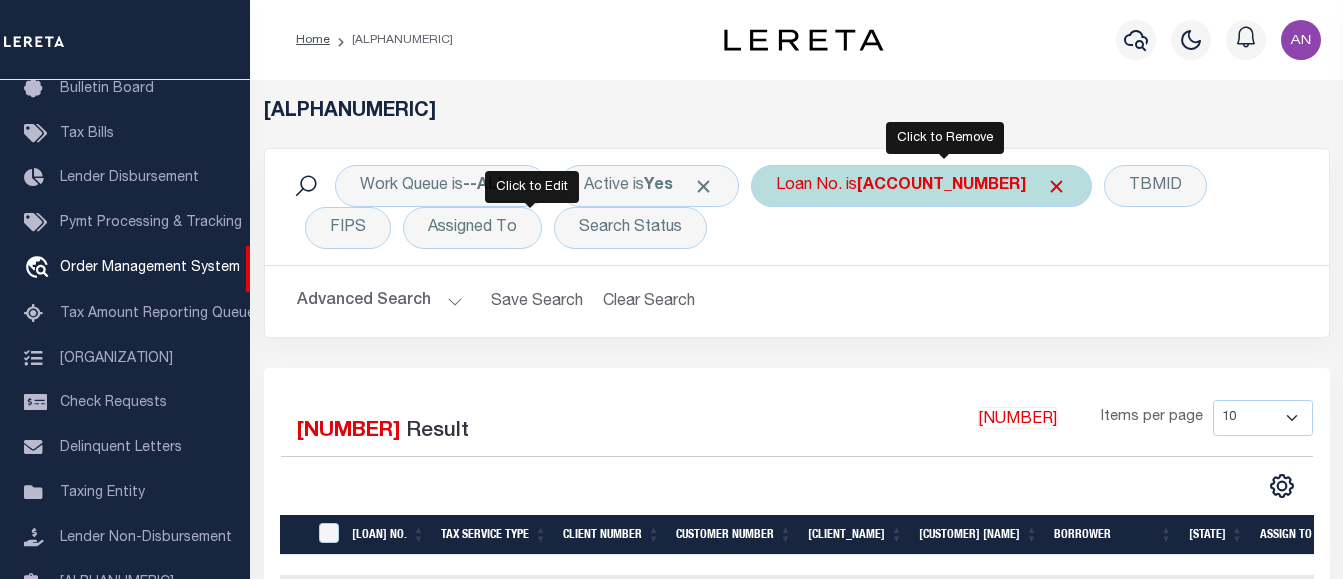 click at bounding box center (1056, 186) 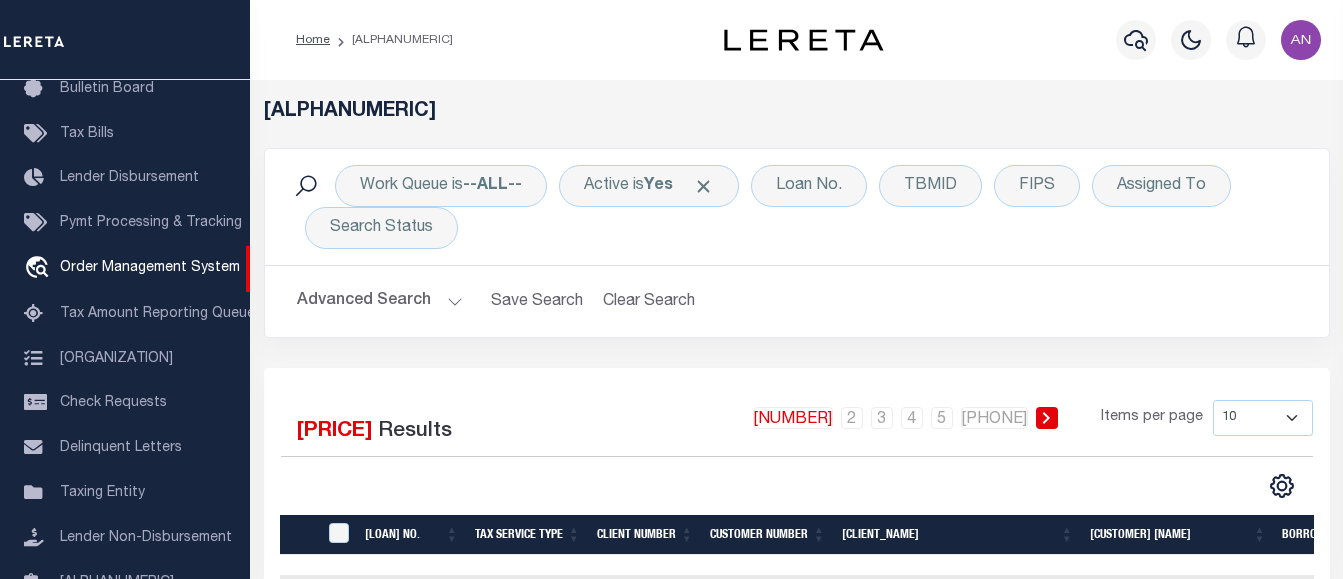 click on "Advanced Search" at bounding box center (380, 301) 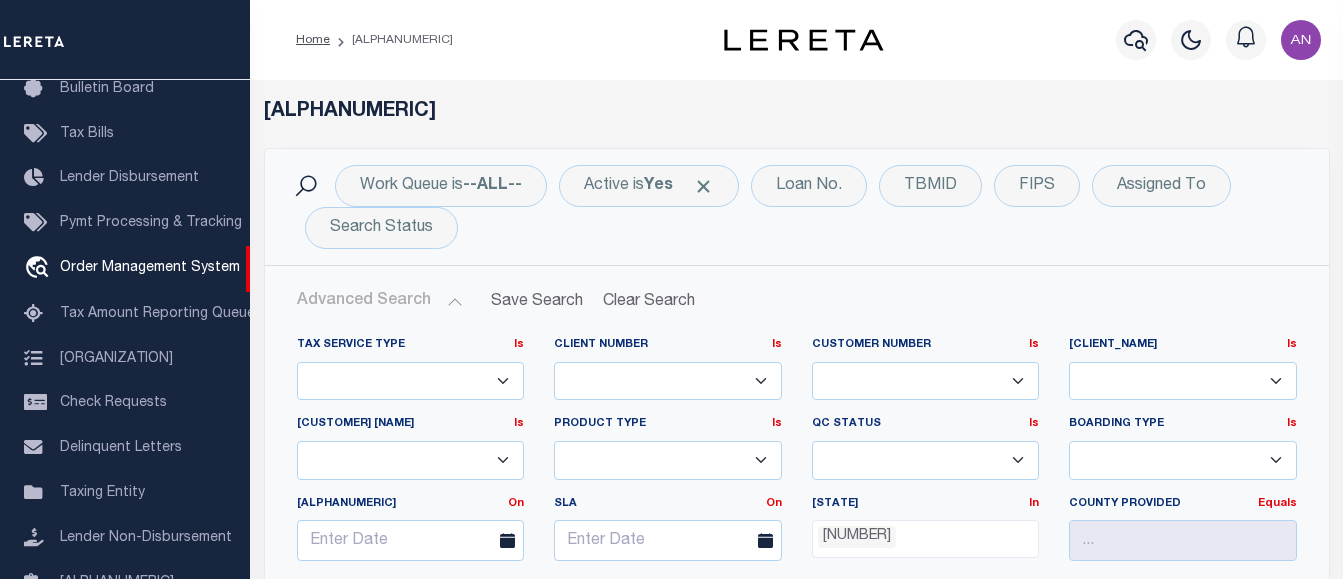 scroll, scrollTop: 100, scrollLeft: 0, axis: vertical 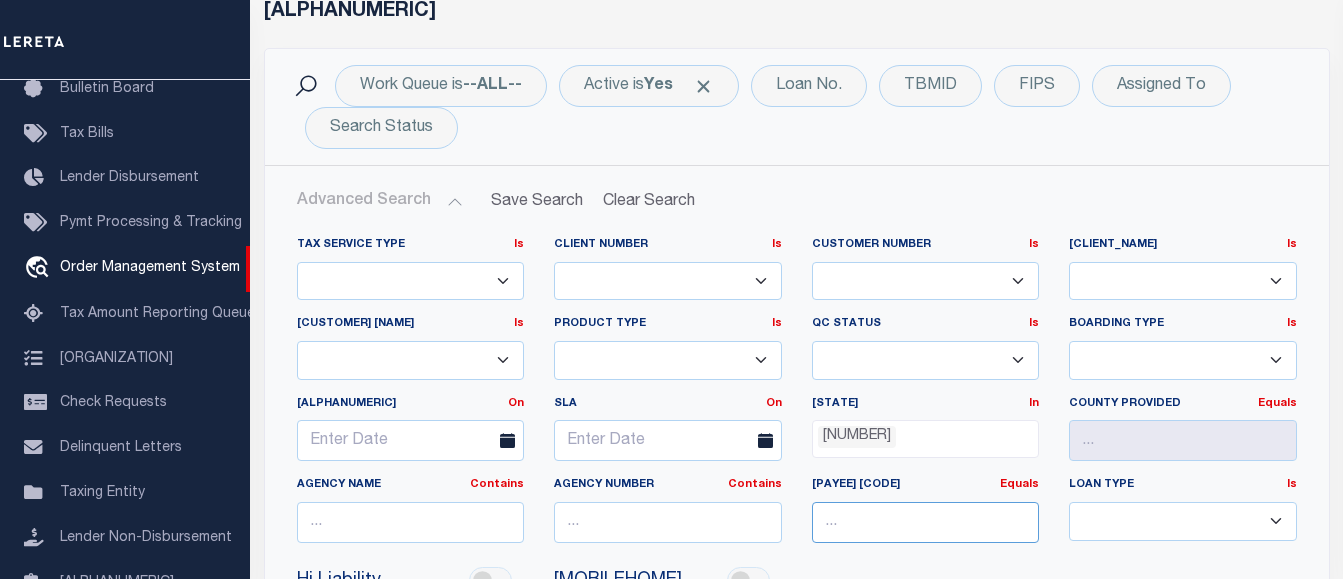 click at bounding box center (926, 522) 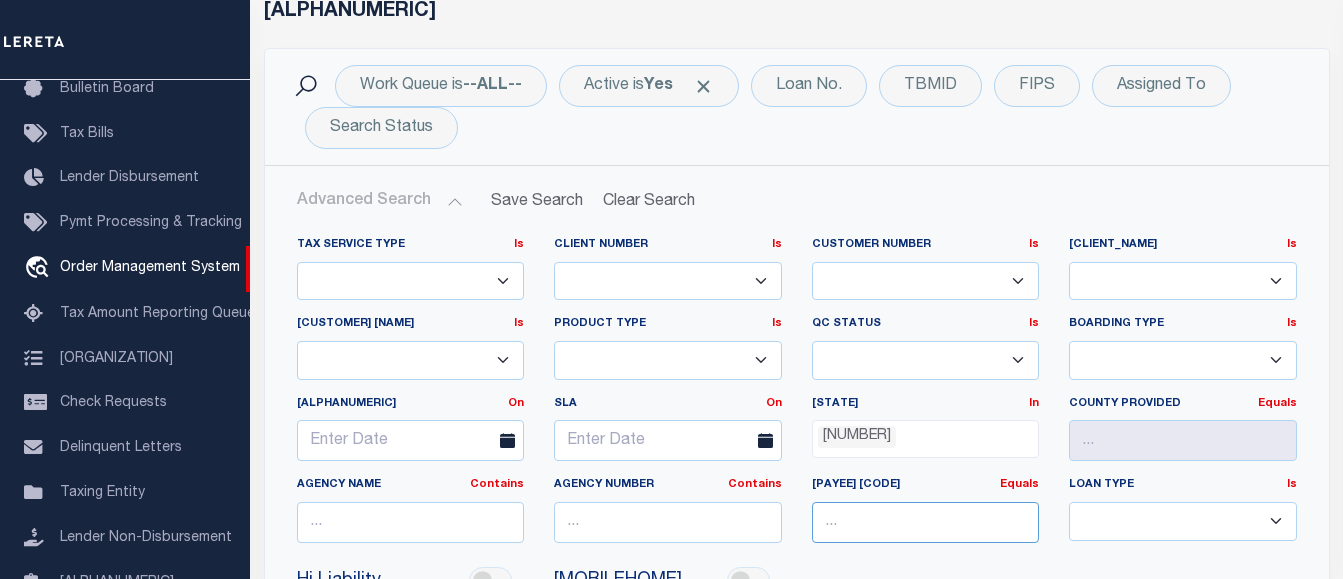 paste on "1313504014" 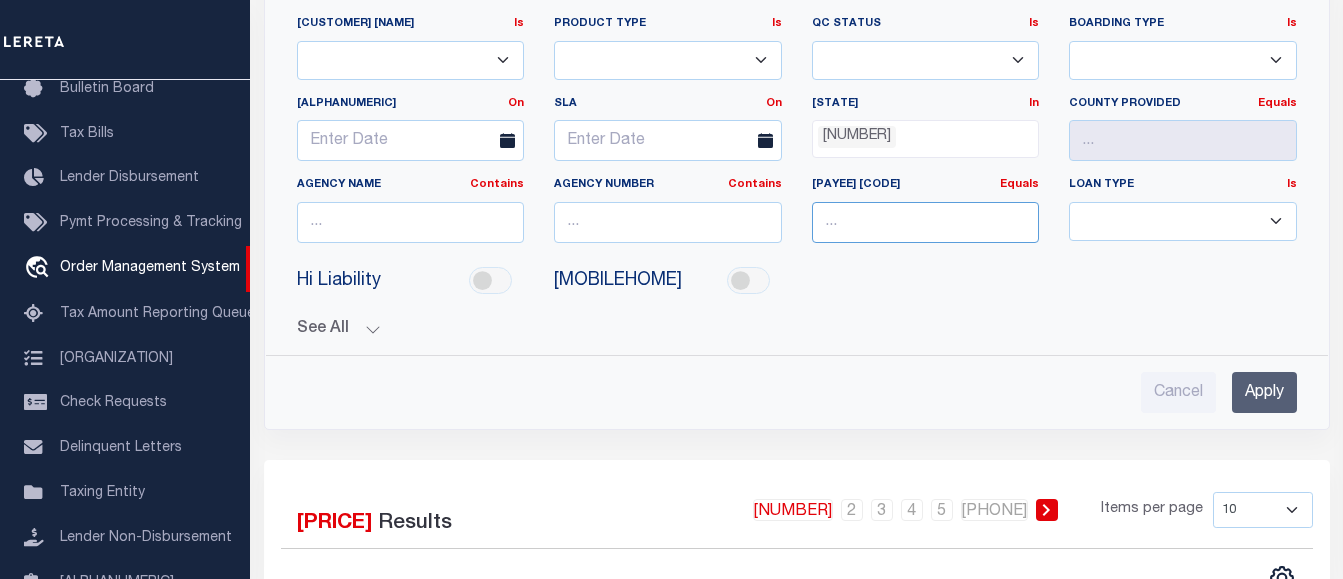 type on "1313504014" 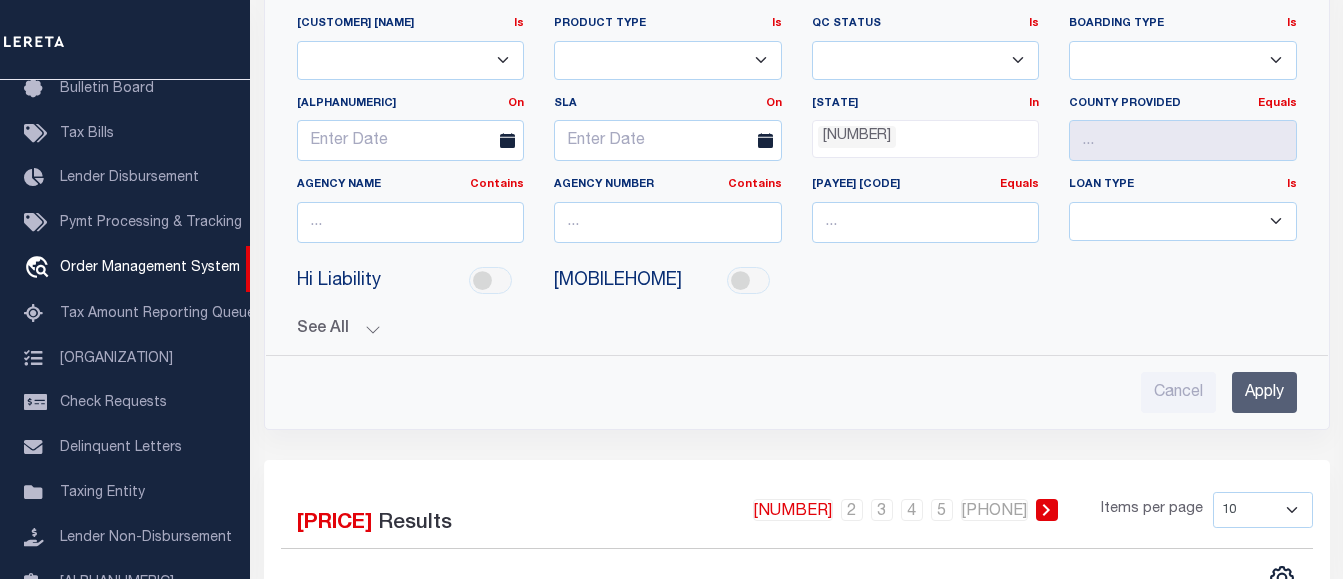 click on "Apply" at bounding box center (1264, 392) 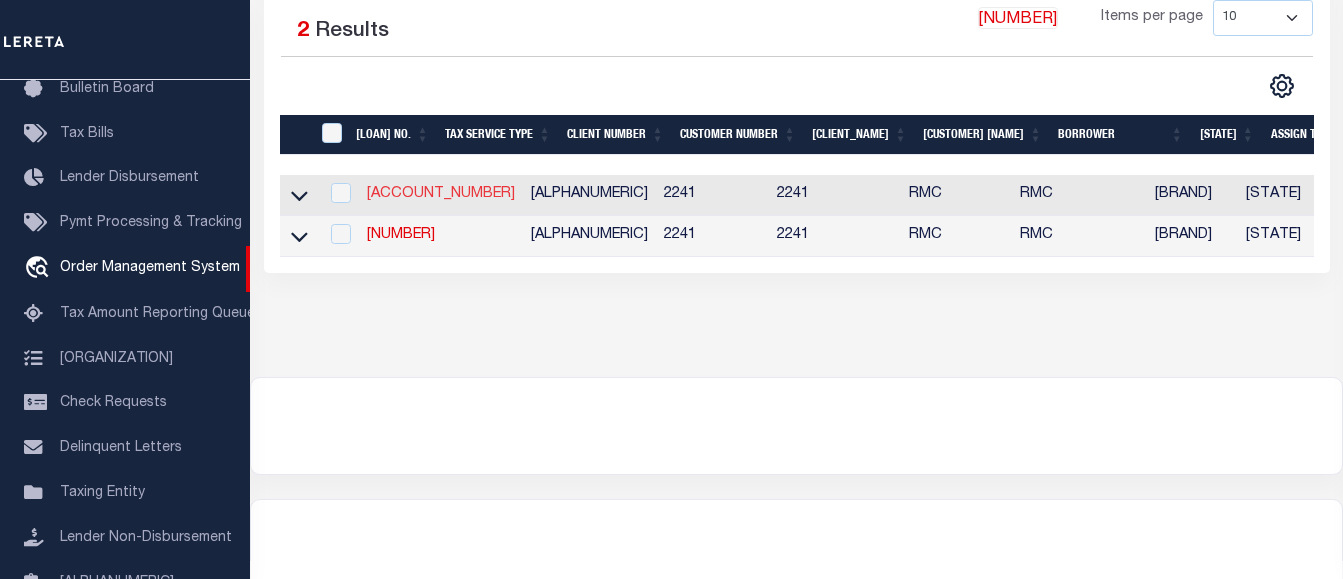 click on "[ZIP_CODE]" at bounding box center (441, 194) 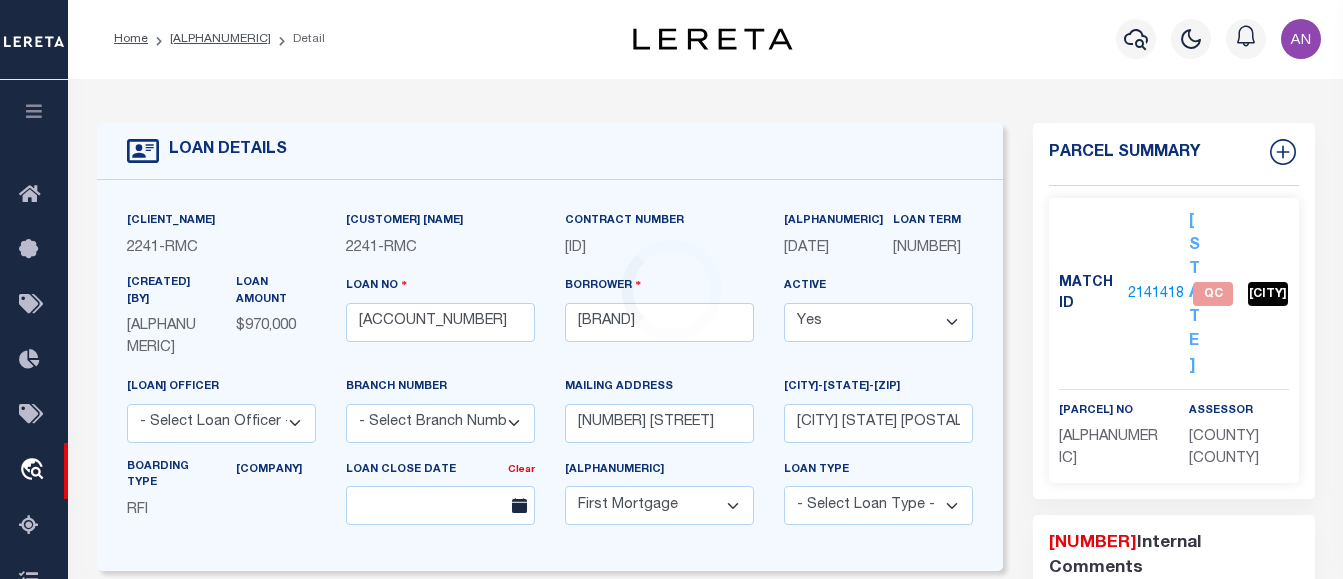 scroll, scrollTop: 0, scrollLeft: 0, axis: both 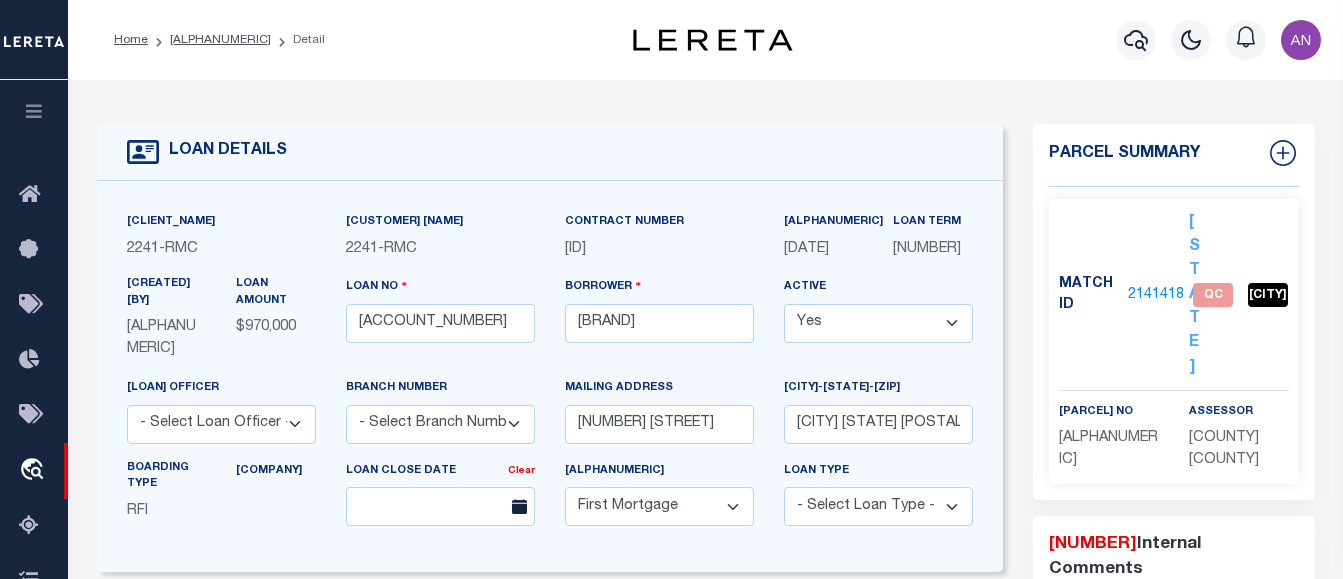 click on "2141418" at bounding box center [1156, 295] 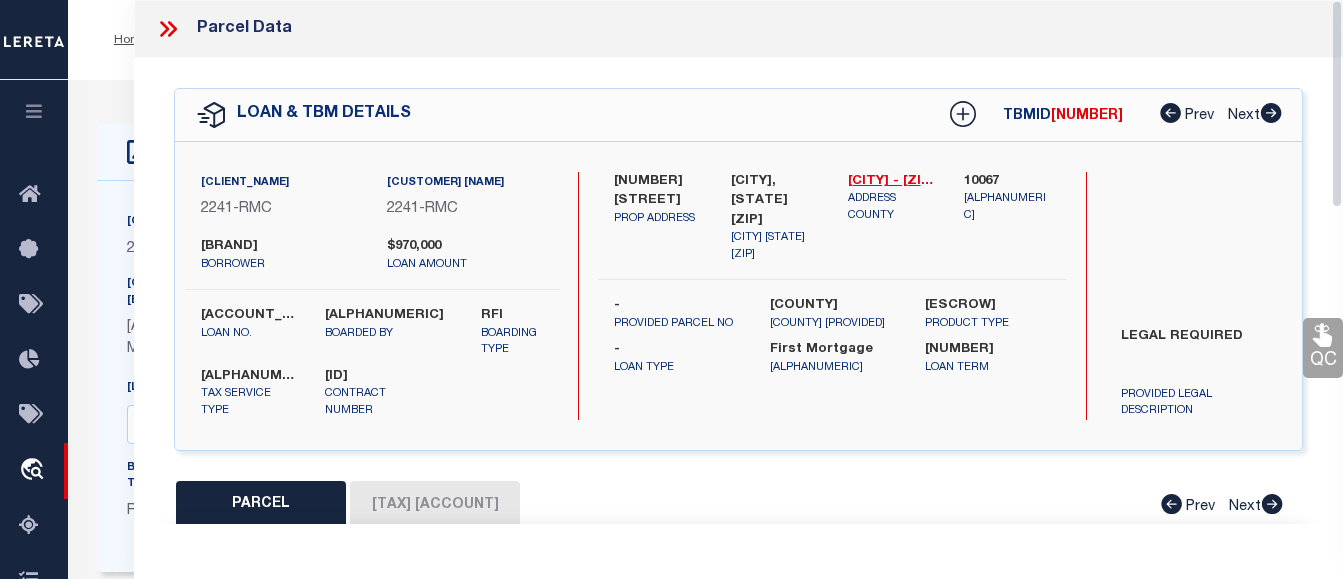 scroll, scrollTop: 100, scrollLeft: 0, axis: vertical 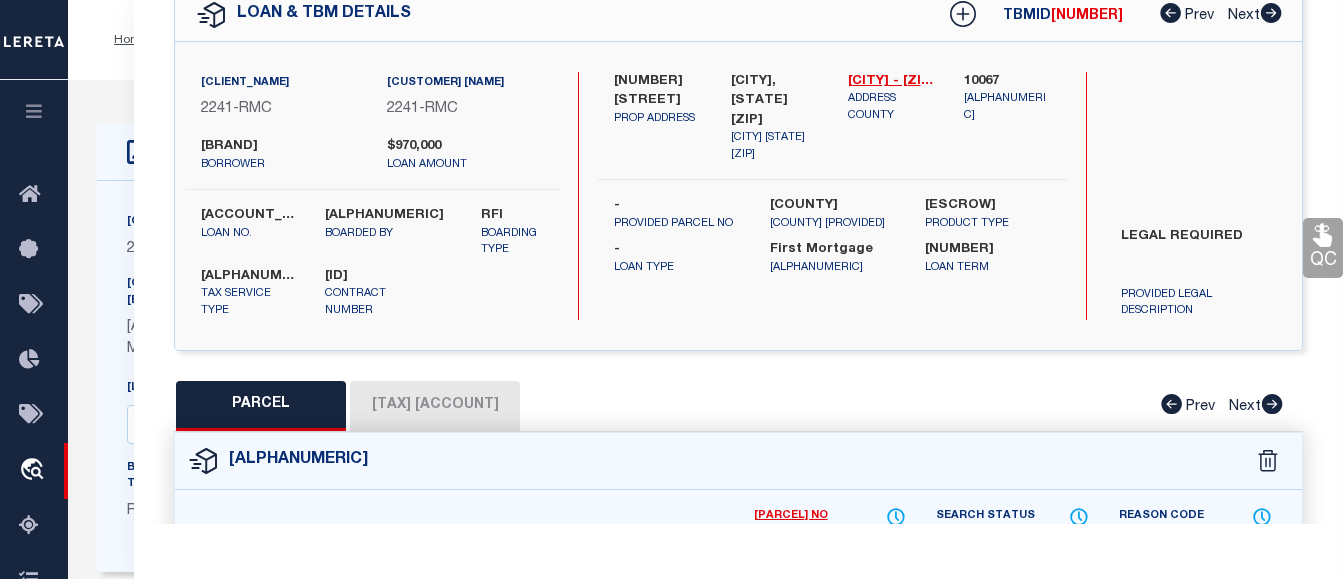 click on "Tax Account" at bounding box center [435, 406] 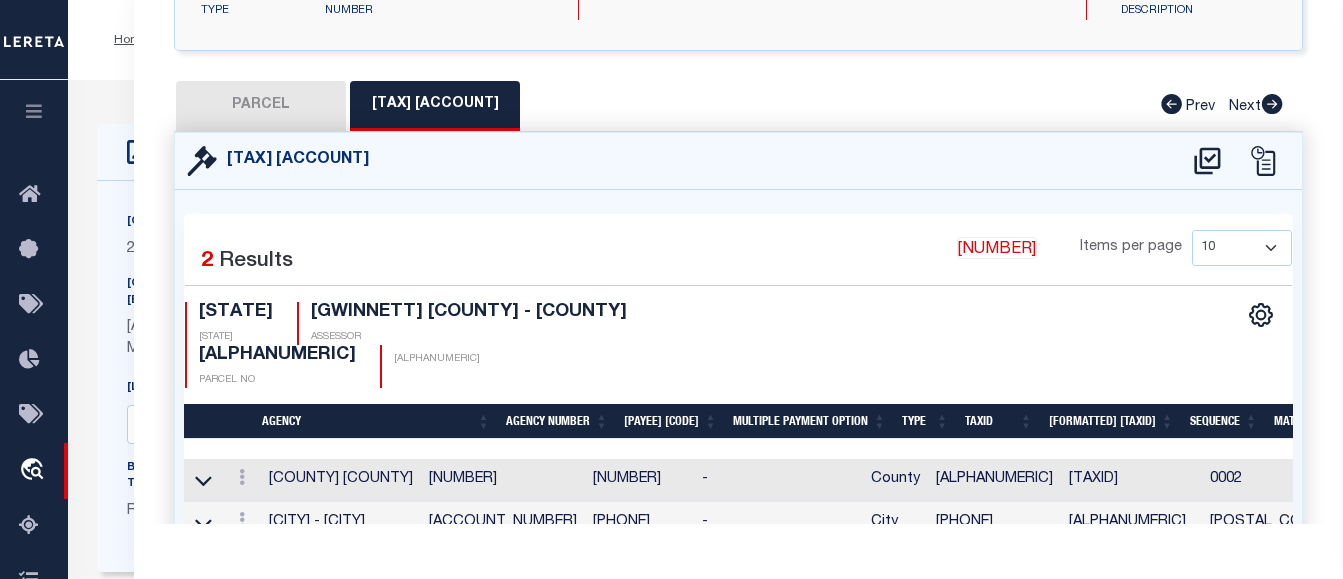scroll, scrollTop: 500, scrollLeft: 0, axis: vertical 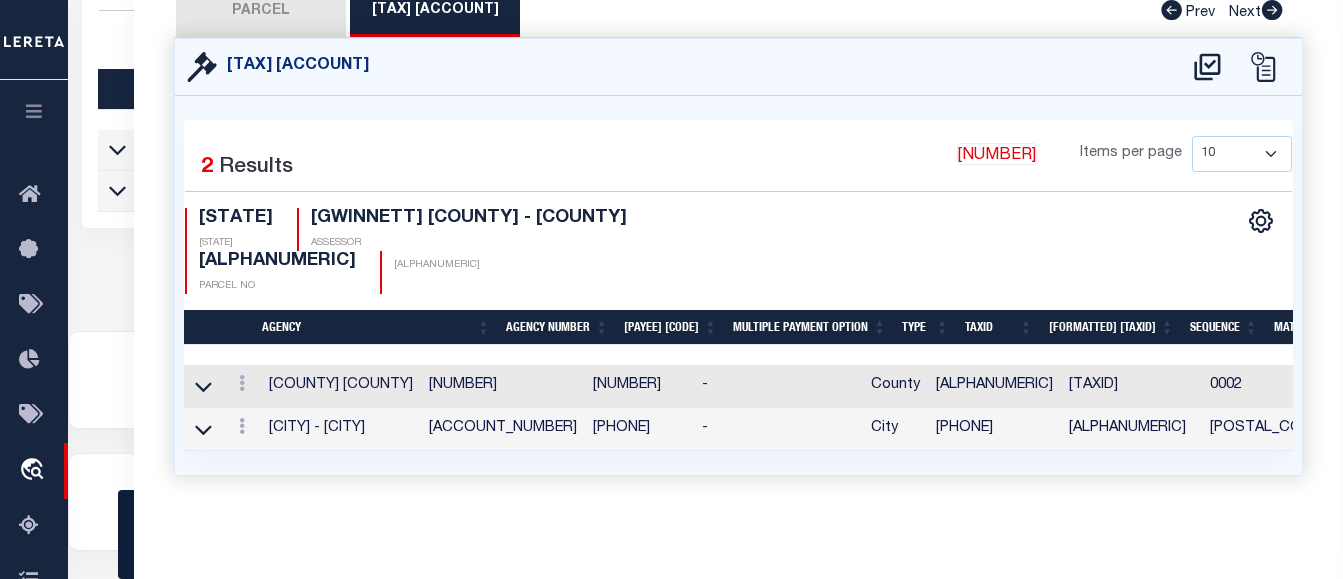 click at bounding box center (34, 111) 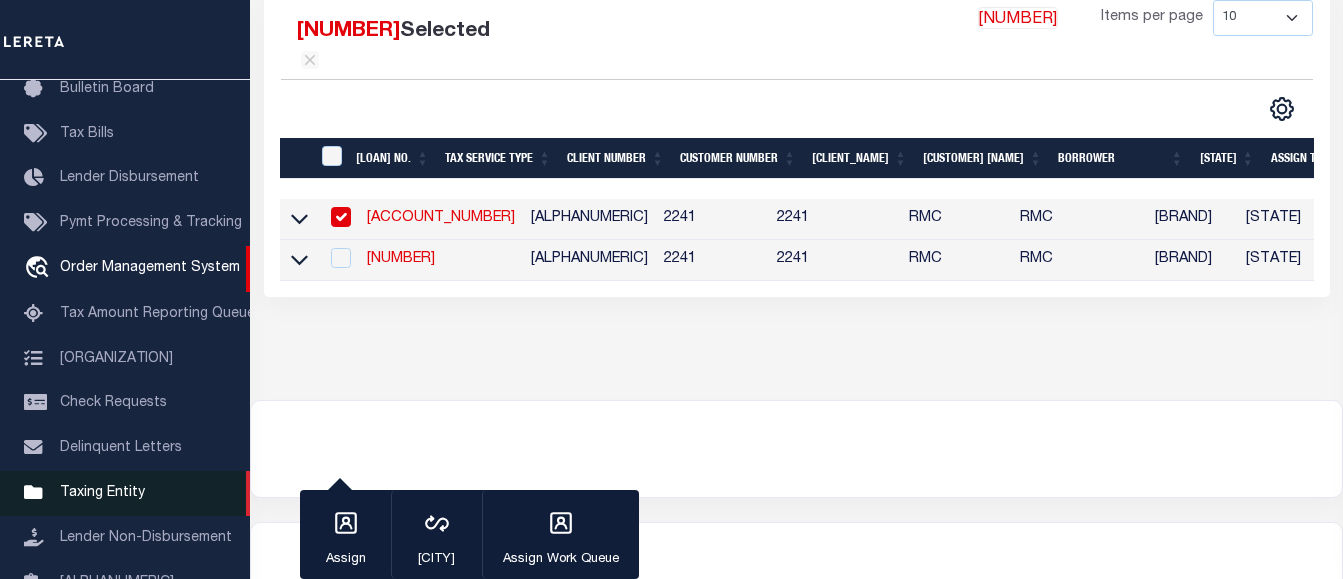 click on "Taxing Entity" at bounding box center [102, 493] 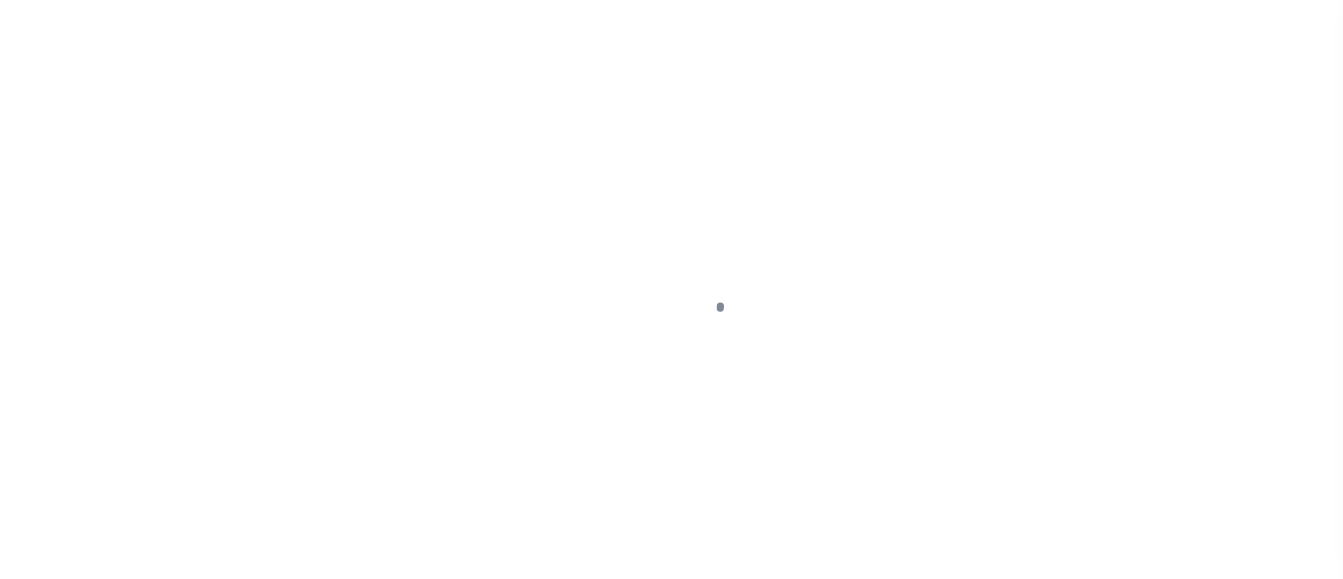 scroll, scrollTop: 0, scrollLeft: 0, axis: both 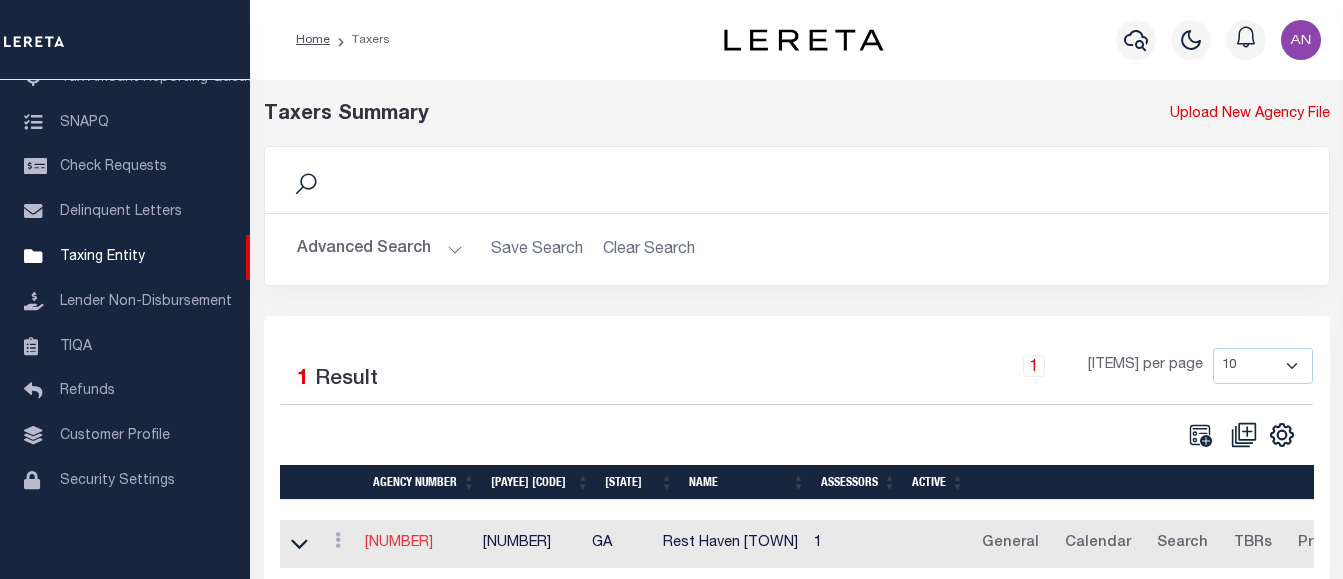 click on "1313504014" at bounding box center [405, 543] 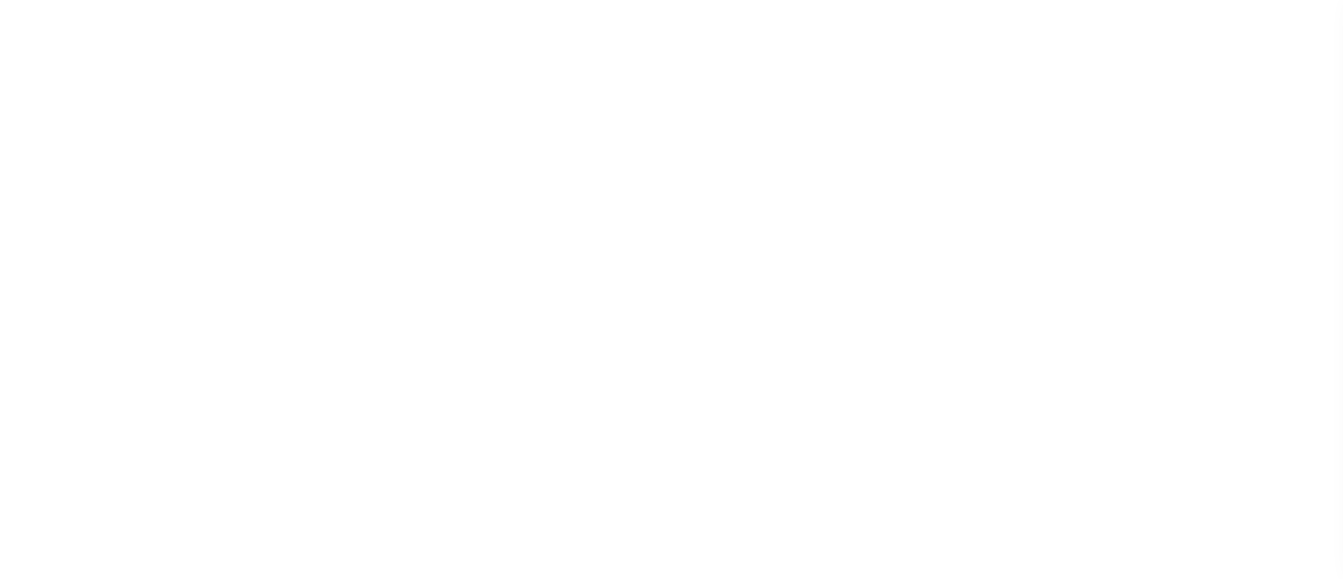scroll, scrollTop: 0, scrollLeft: 0, axis: both 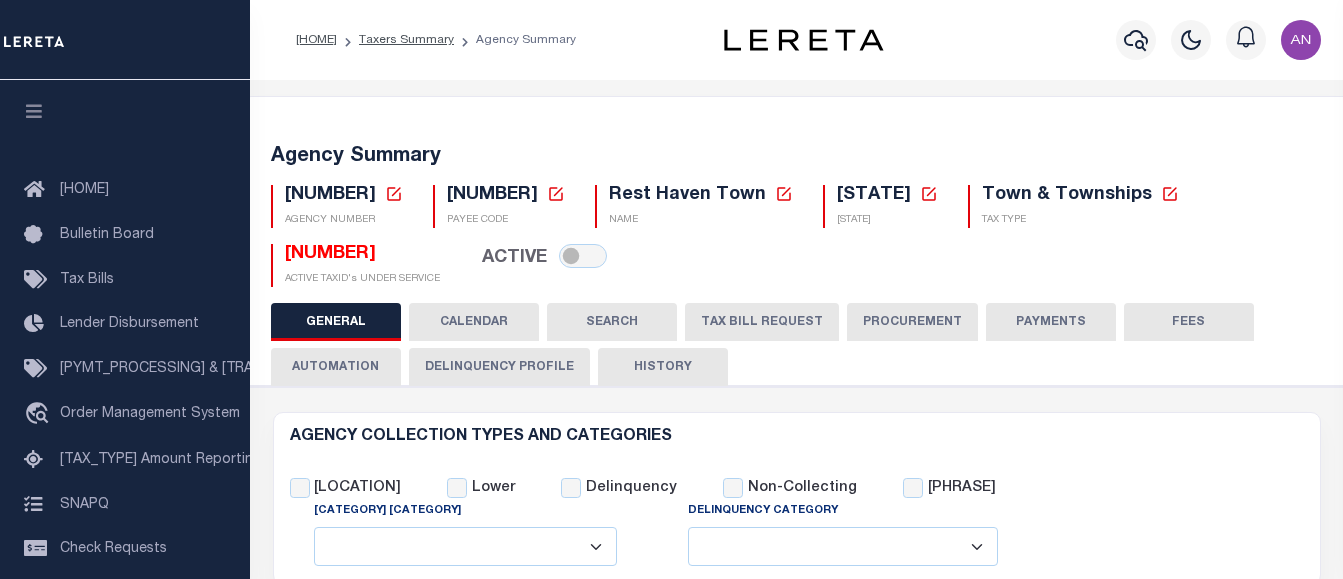 click on "[NUMBER]
[AGENCY NAME]
[ACTION]
[ACTION] [ACTION]" at bounding box center [797, 228] 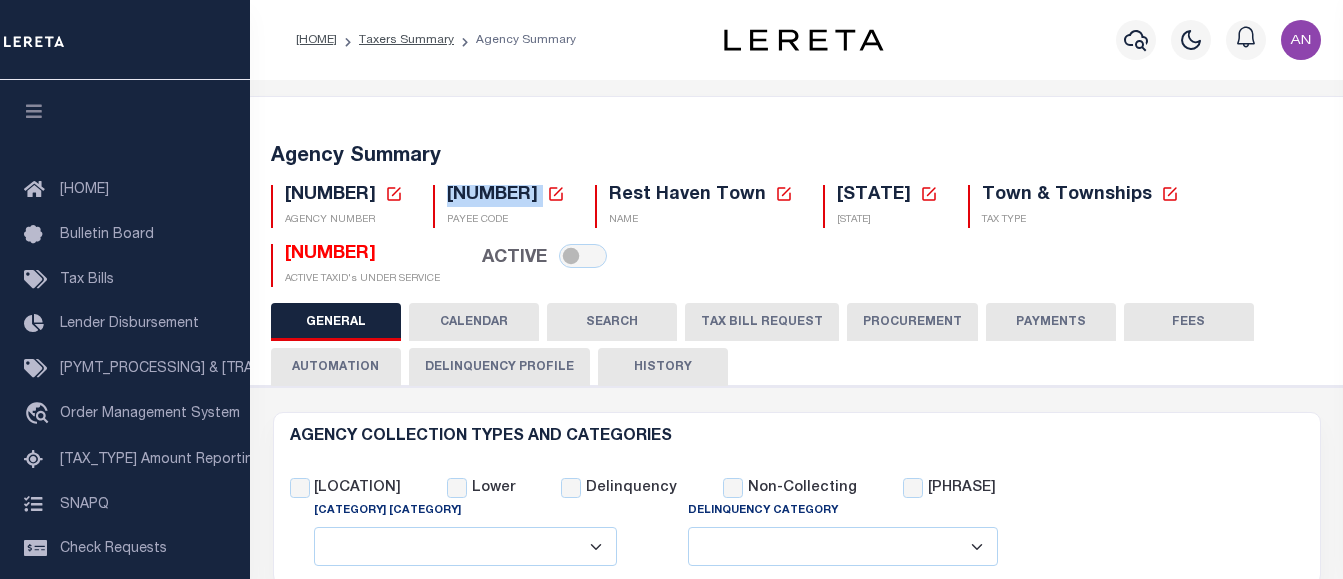 click on "[NUMBER]" at bounding box center [330, 195] 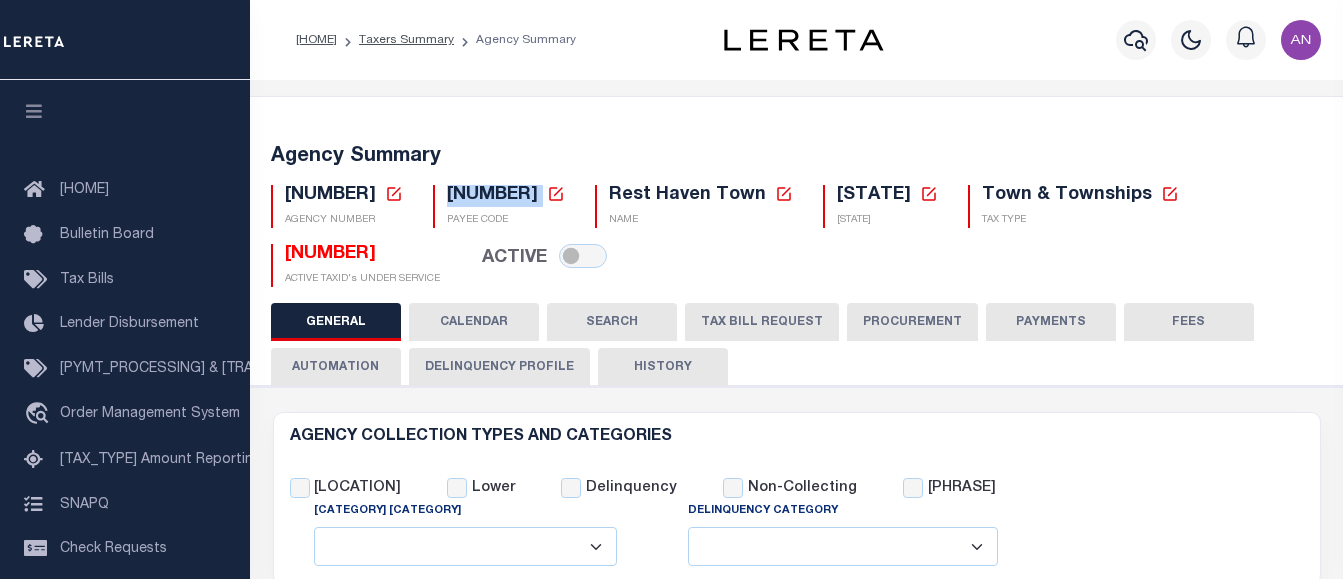 copy on "[NUMBER]" 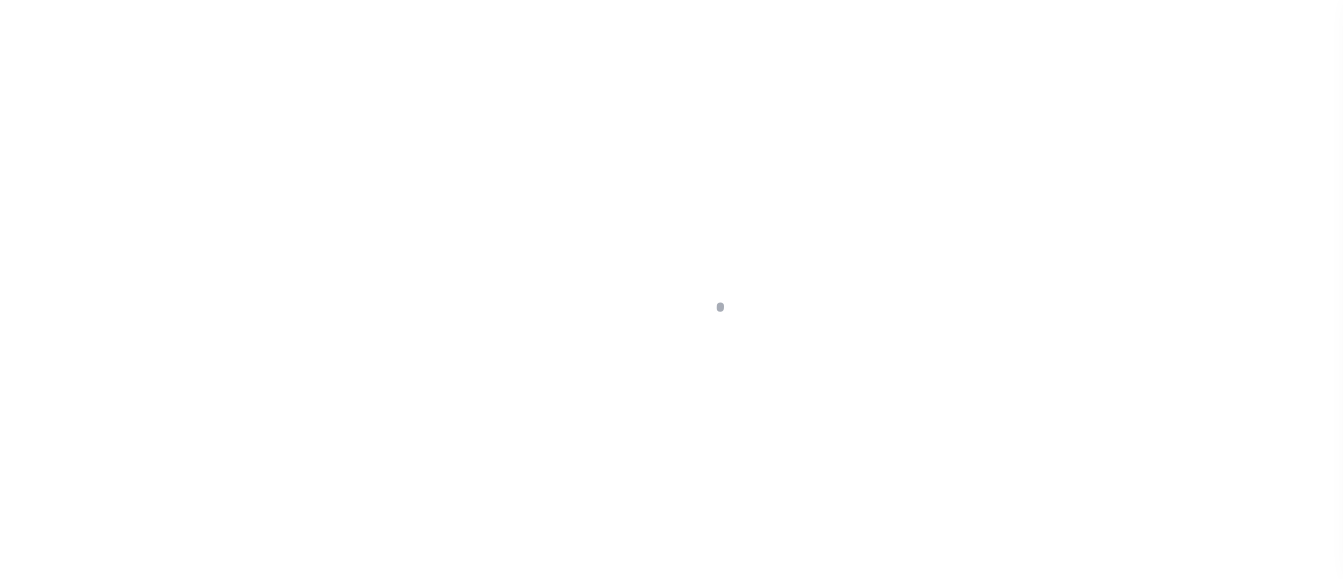scroll, scrollTop: 0, scrollLeft: 0, axis: both 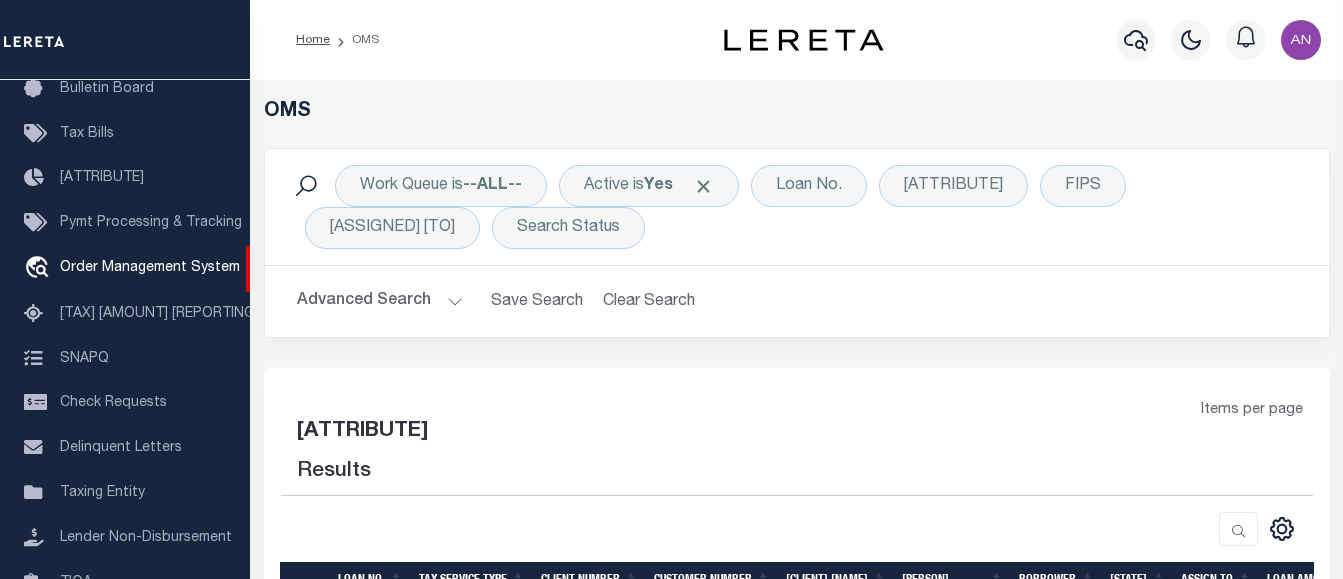 click on "Advanced Search" at bounding box center (380, 301) 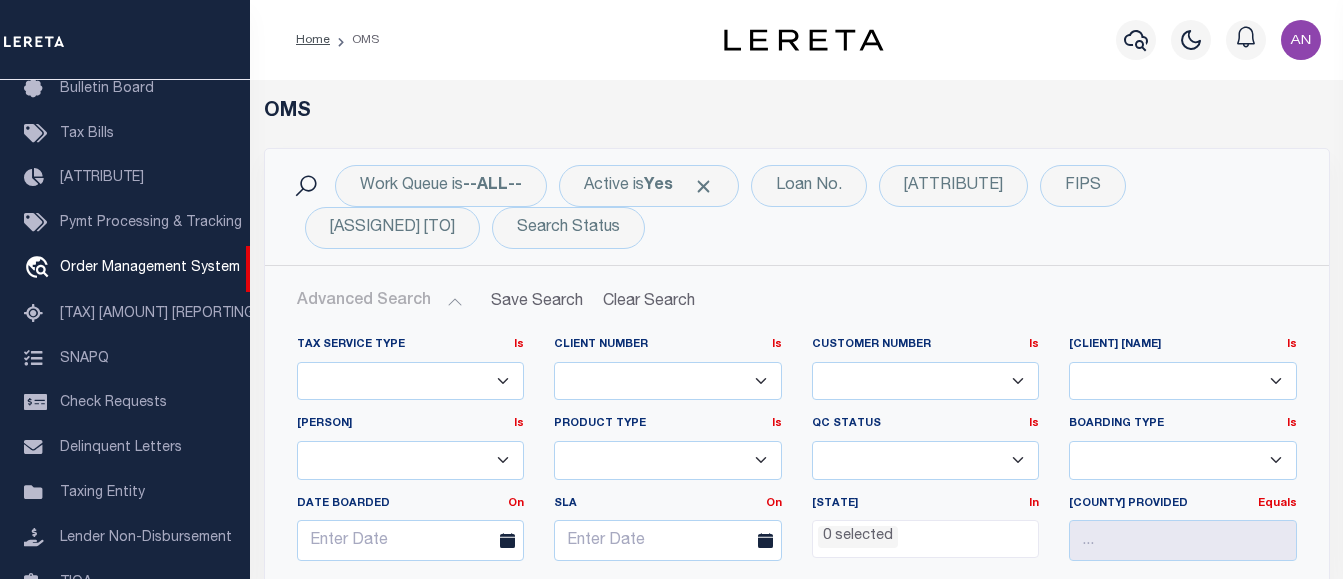 scroll, scrollTop: 300, scrollLeft: 0, axis: vertical 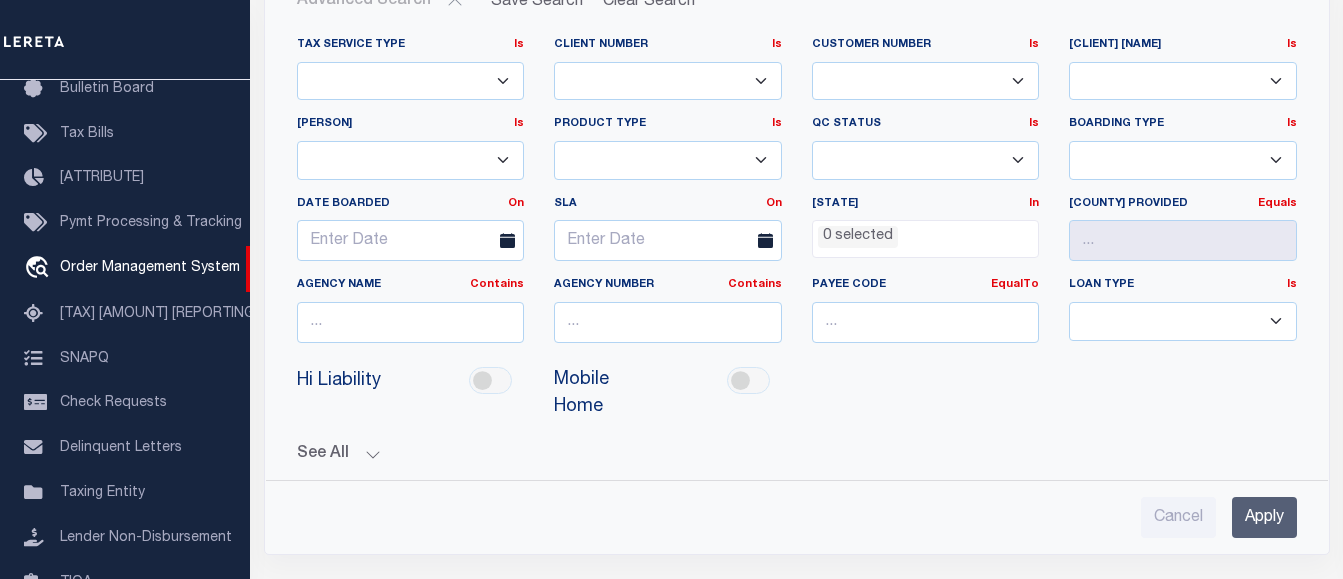 click on "Apply" at bounding box center (1264, 517) 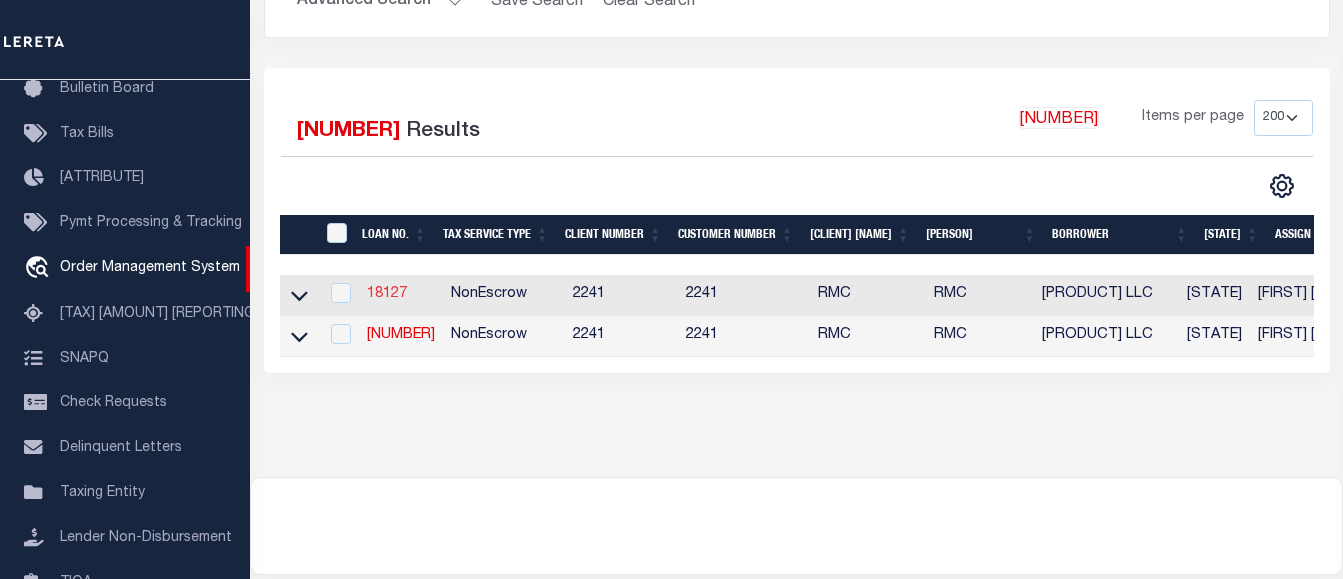 click on "[ACCOUNT_NUMBER]" at bounding box center (387, 294) 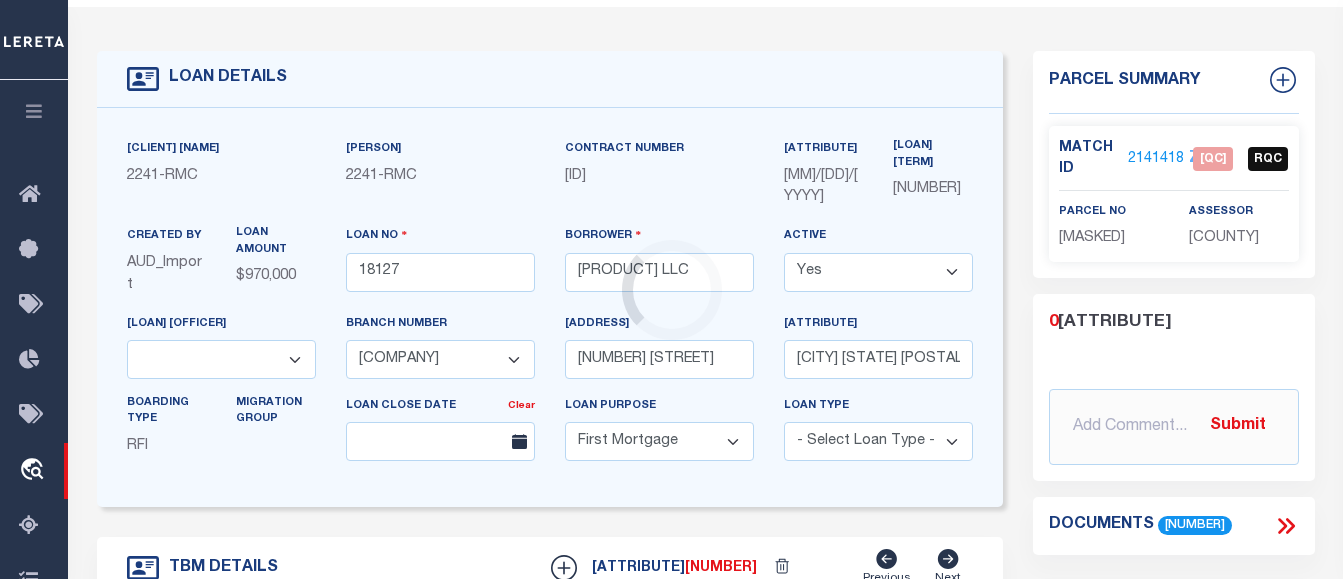 scroll, scrollTop: 0, scrollLeft: 0, axis: both 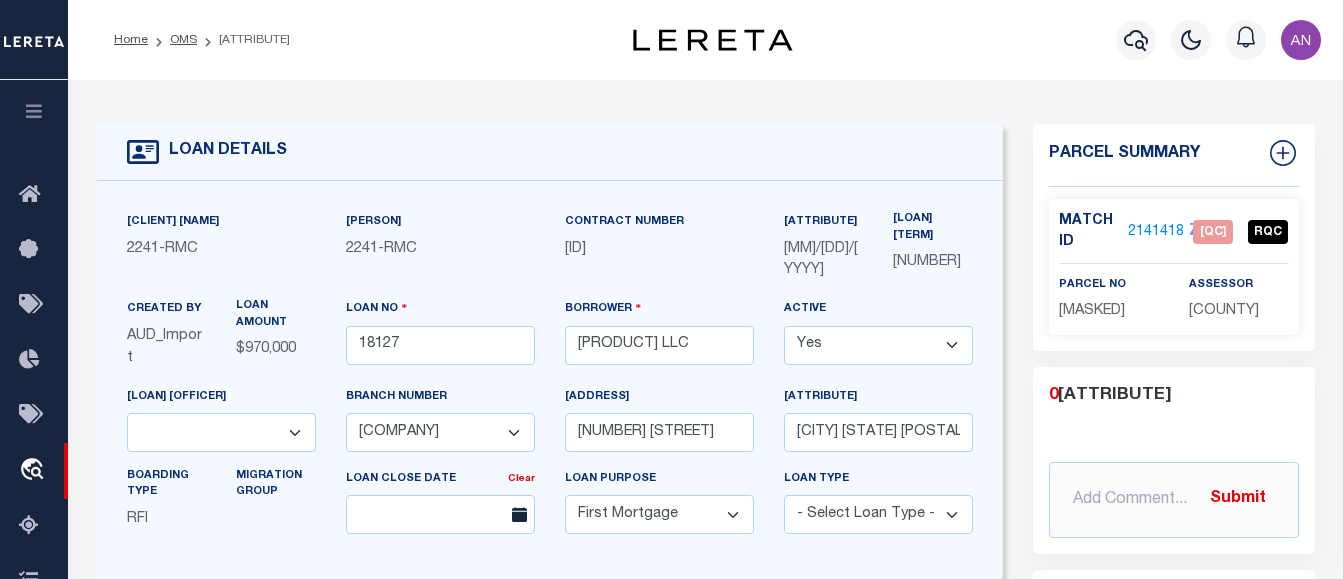 click on "2141418" at bounding box center (1156, 232) 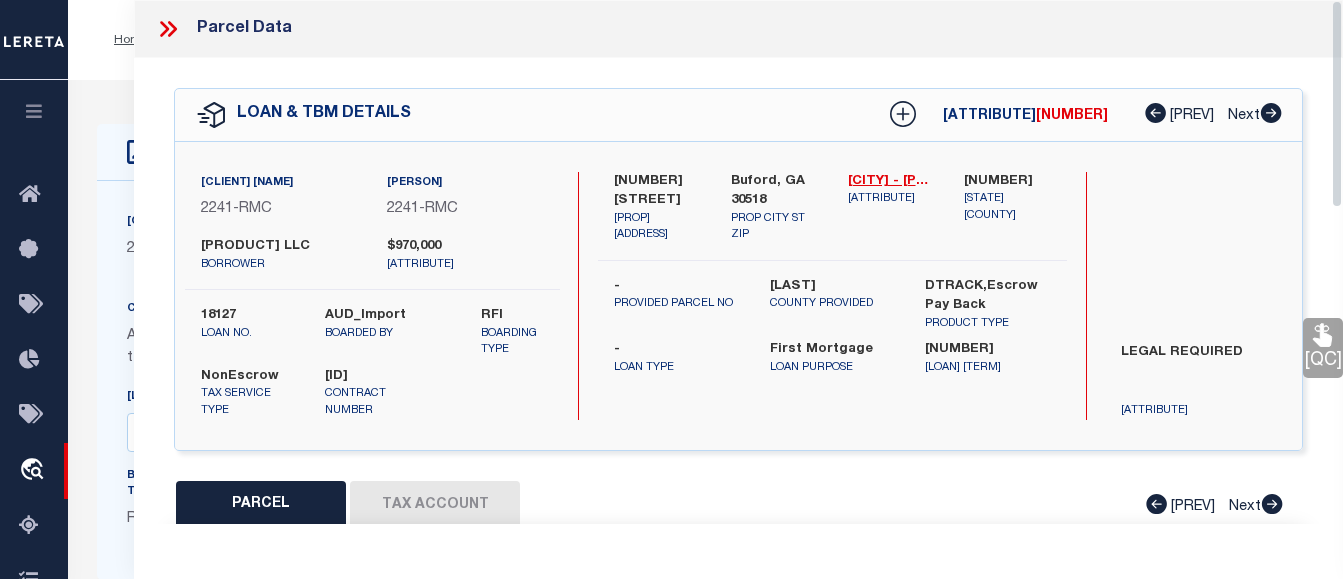 click on "[TAX] [ACCOUNT]" at bounding box center [435, 527] 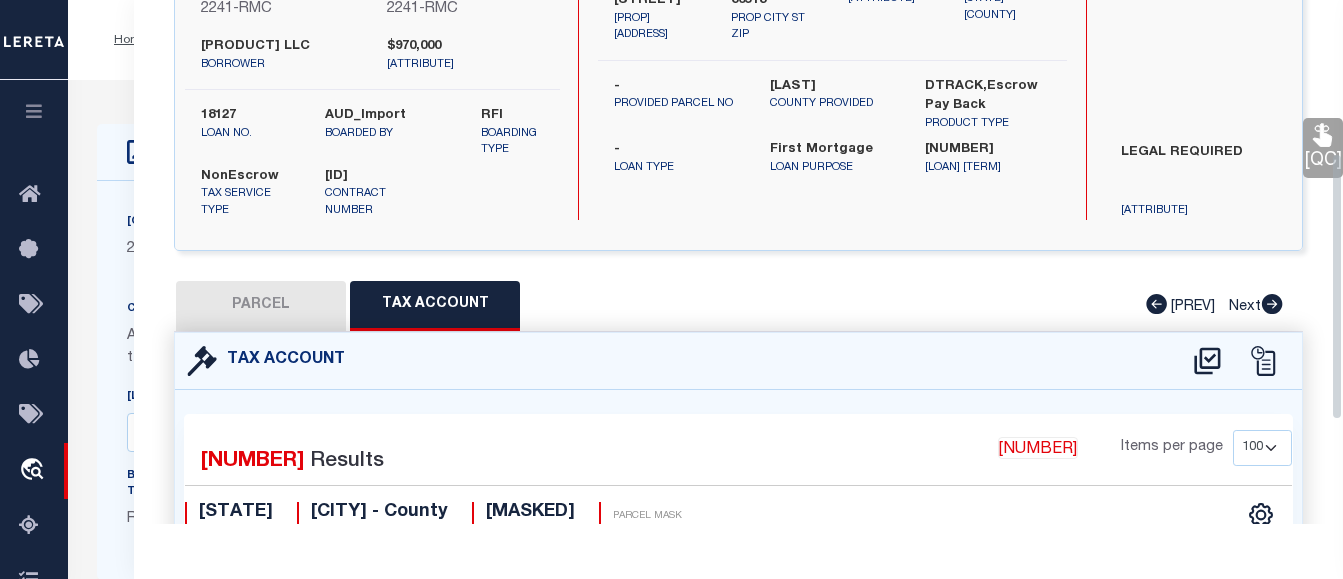 scroll, scrollTop: 501, scrollLeft: 0, axis: vertical 